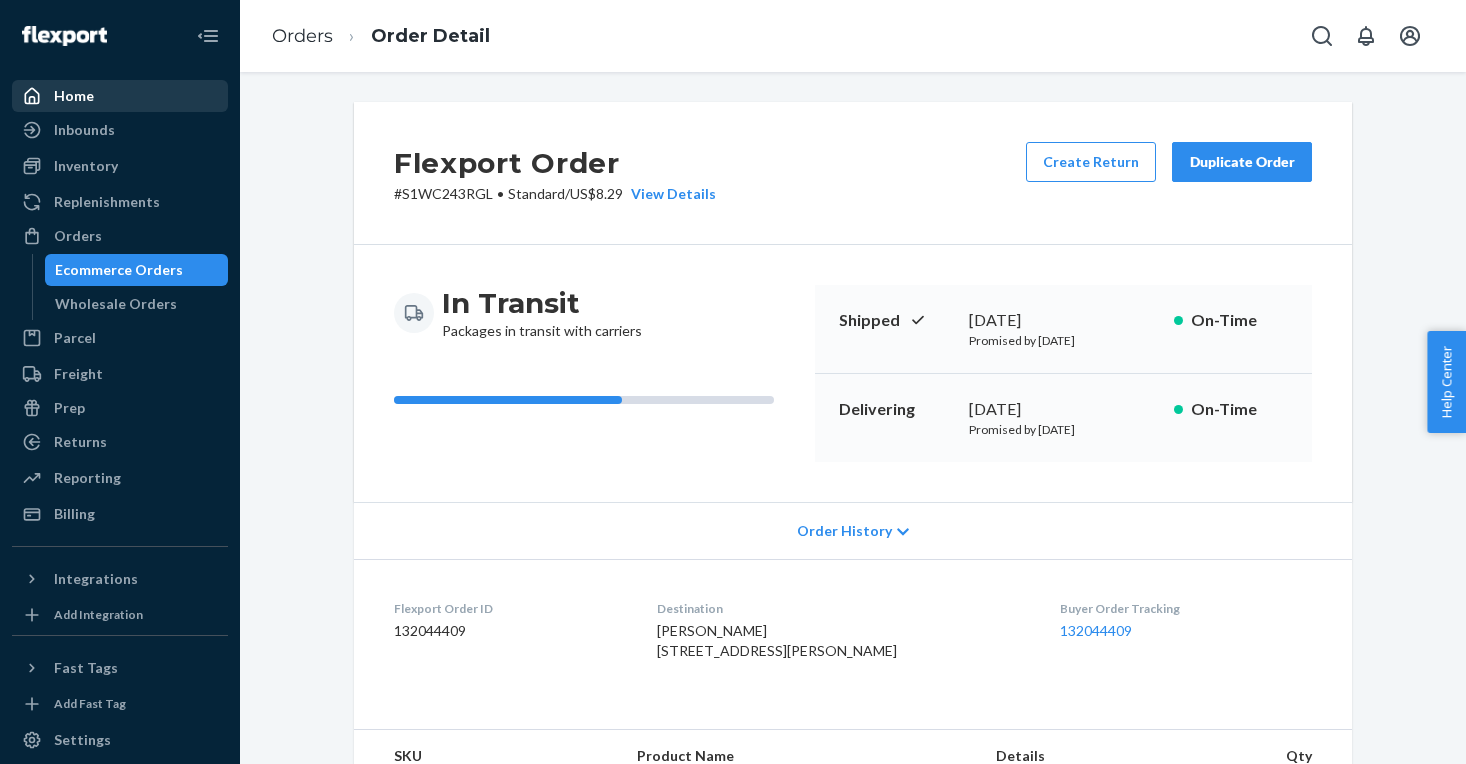 scroll, scrollTop: 0, scrollLeft: 0, axis: both 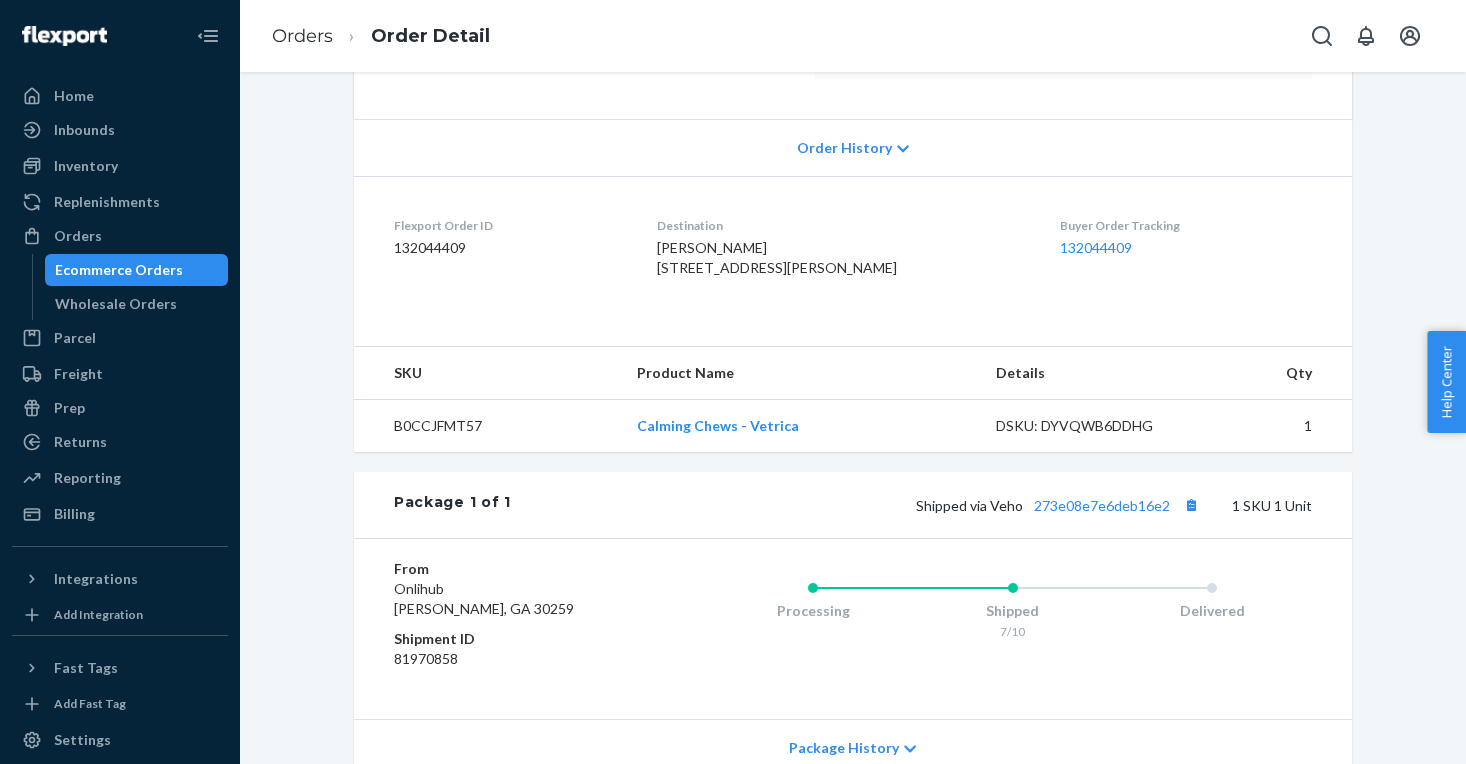 click on "Ecommerce Orders" at bounding box center (119, 270) 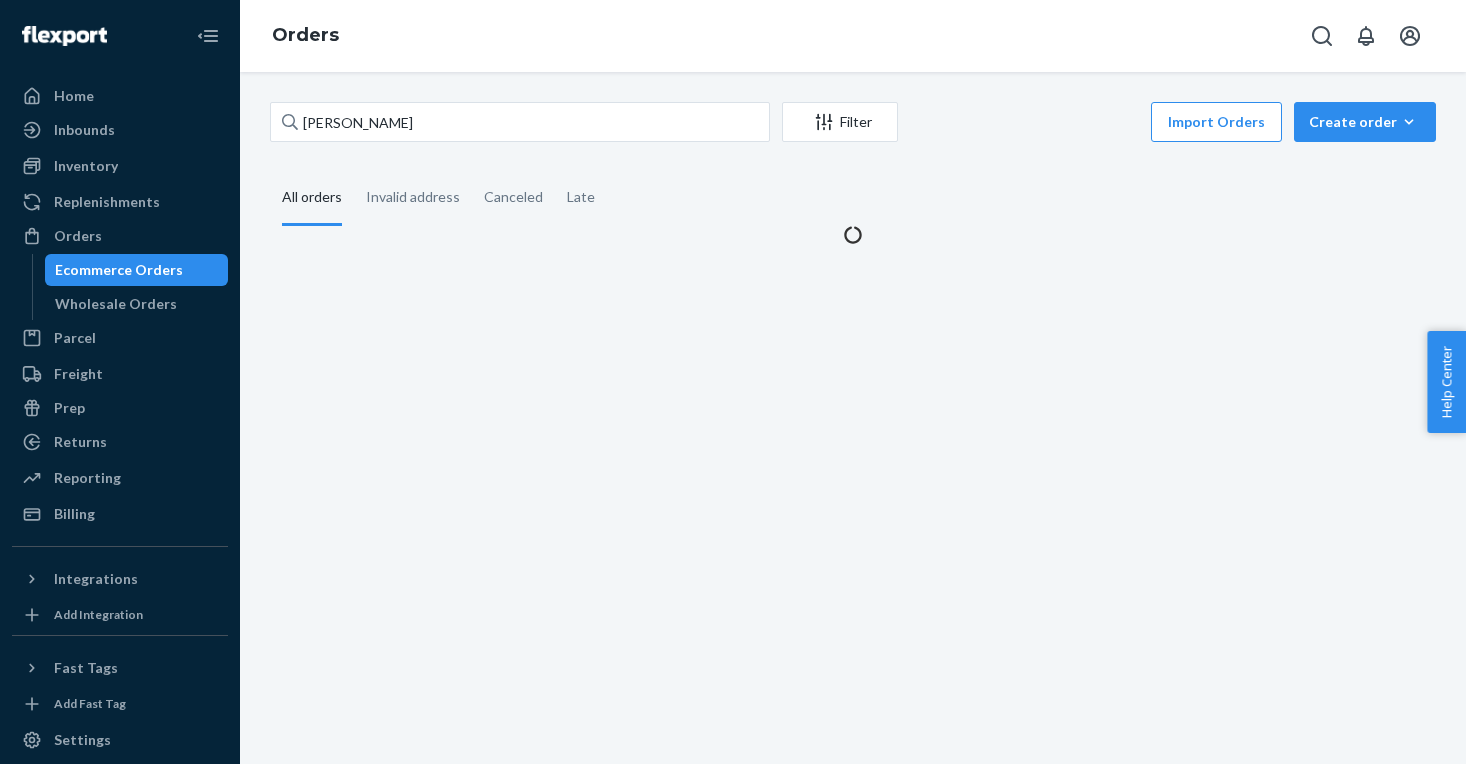 scroll, scrollTop: 0, scrollLeft: 0, axis: both 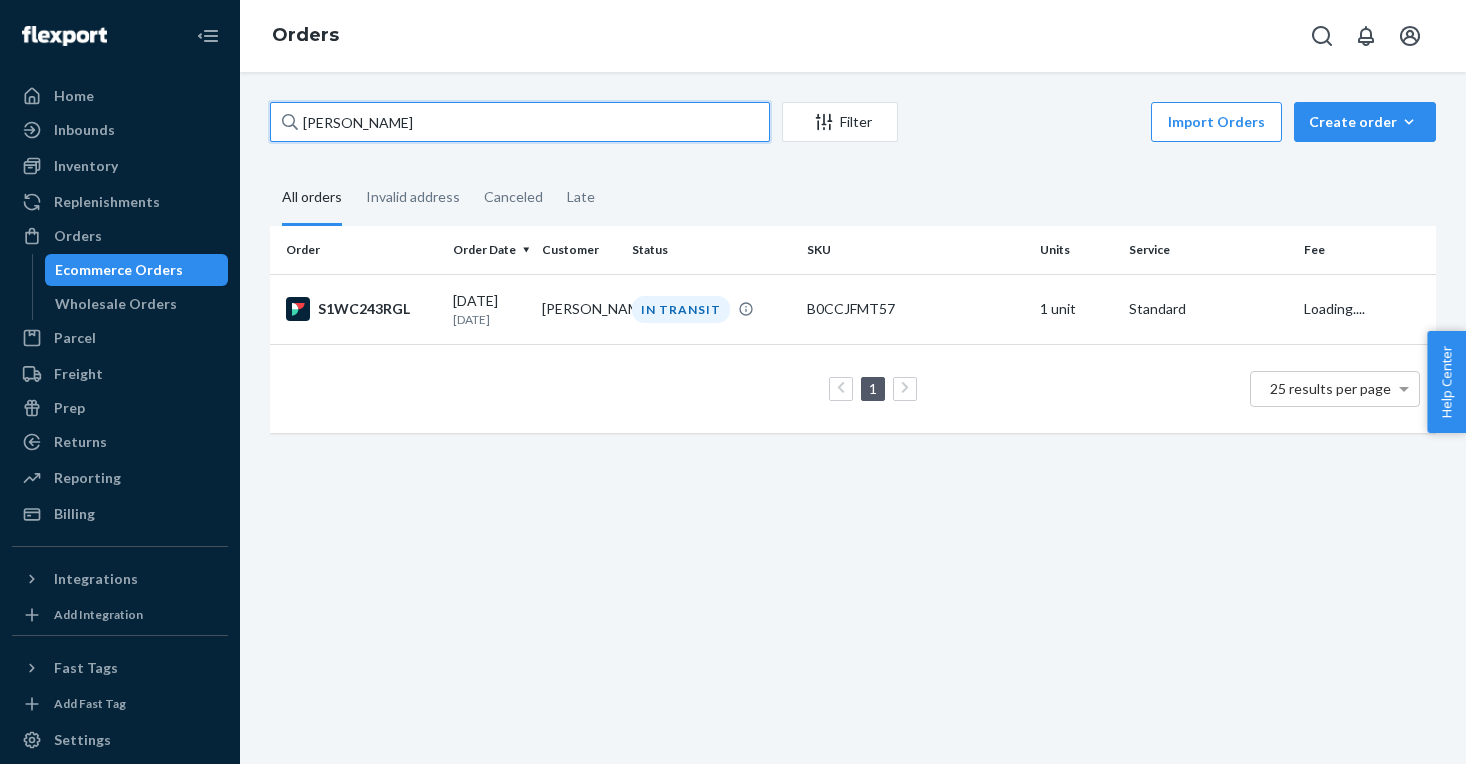drag, startPoint x: 415, startPoint y: 130, endPoint x: 220, endPoint y: 123, distance: 195.1256 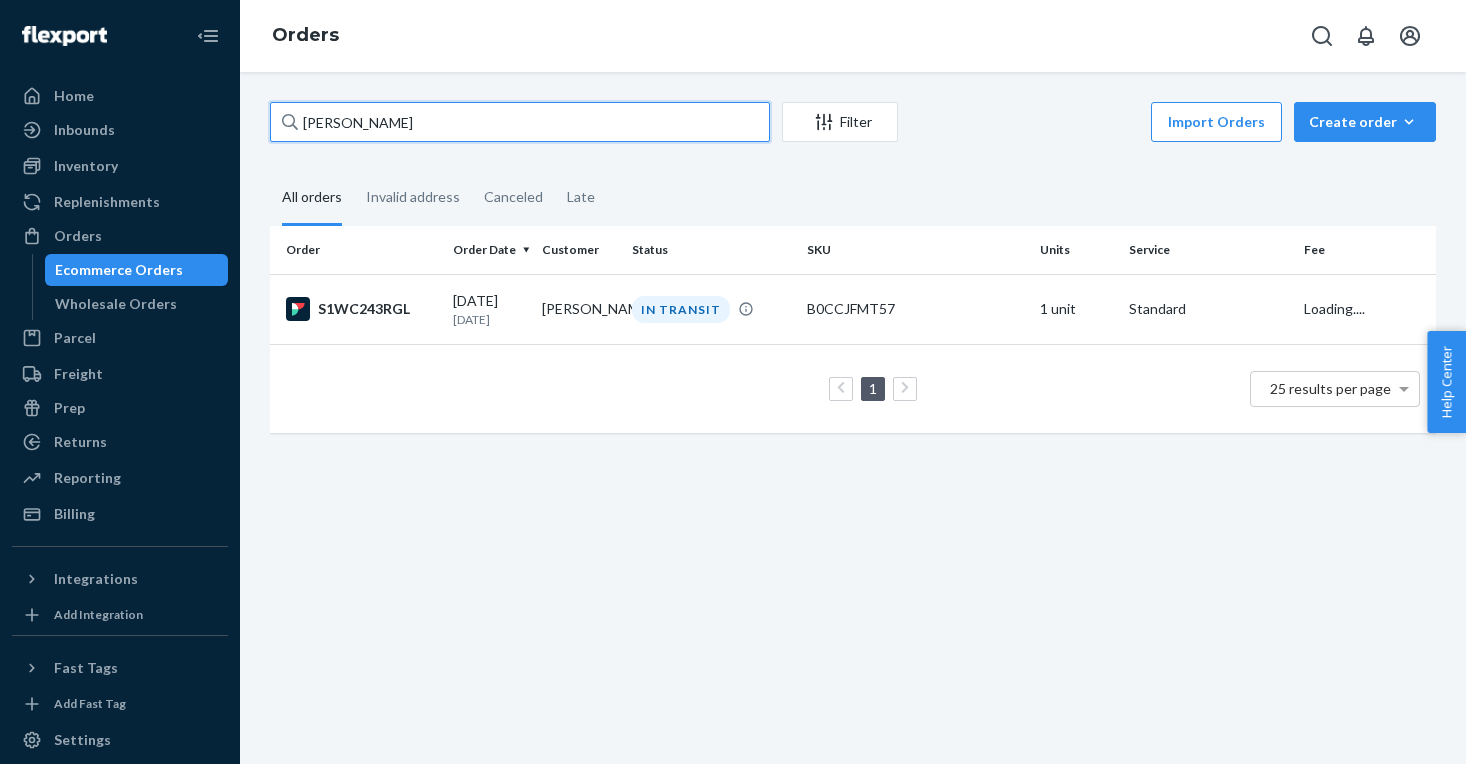 click on "[PERSON_NAME]" at bounding box center [520, 122] 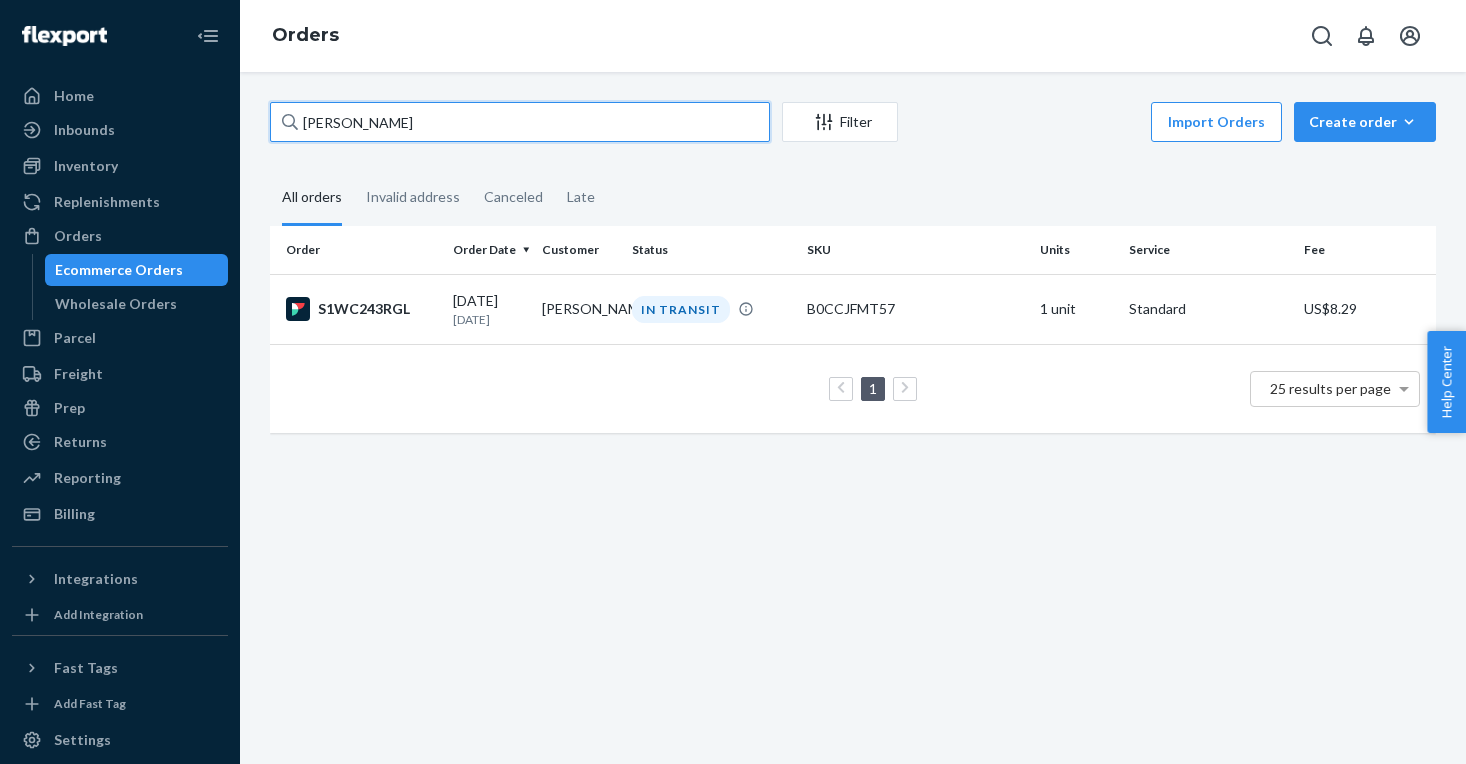 paste on "[PERSON_NAME]" 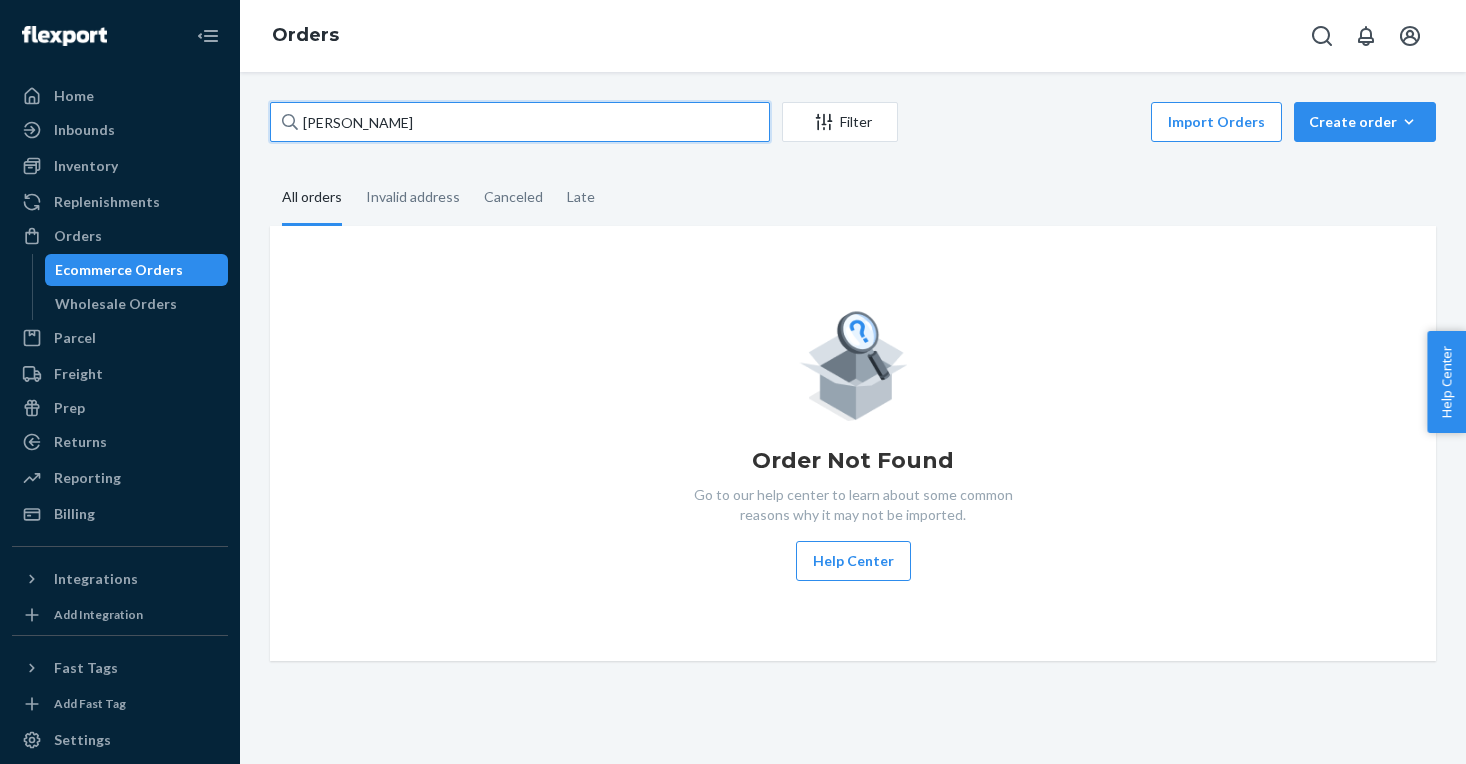 type on "[PERSON_NAME]" 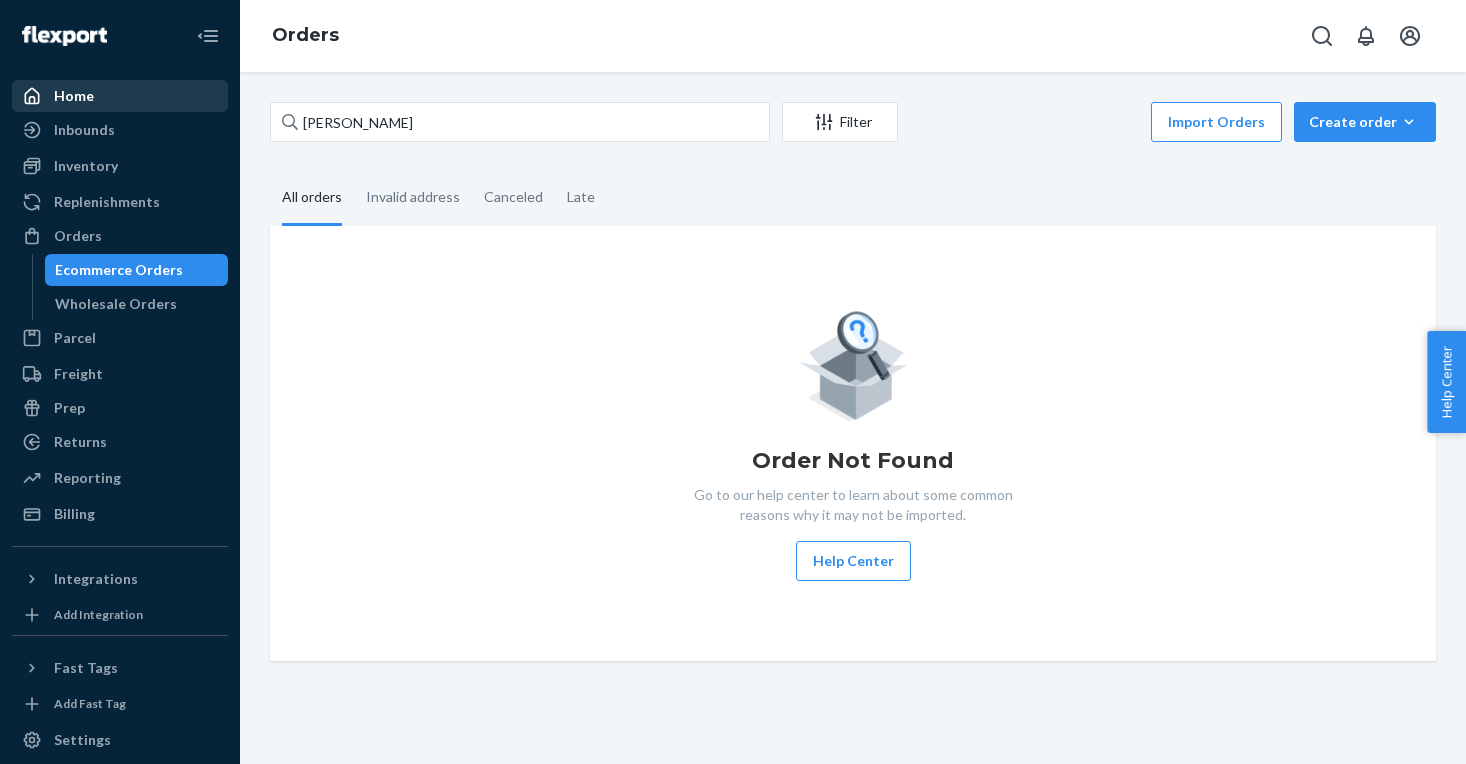click on "Home" at bounding box center [74, 96] 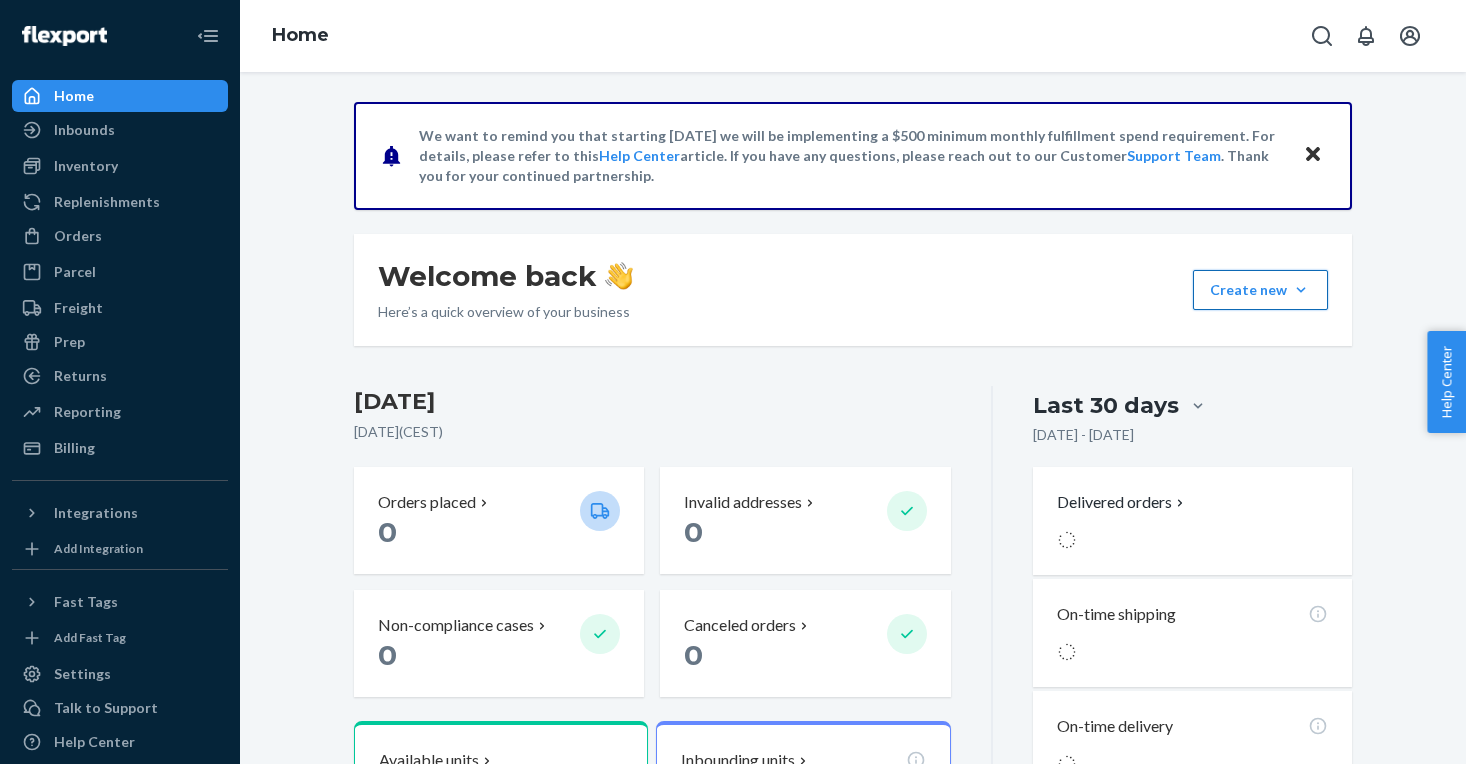click on "Create new Create new inbound Create new order Create new product" at bounding box center (1260, 290) 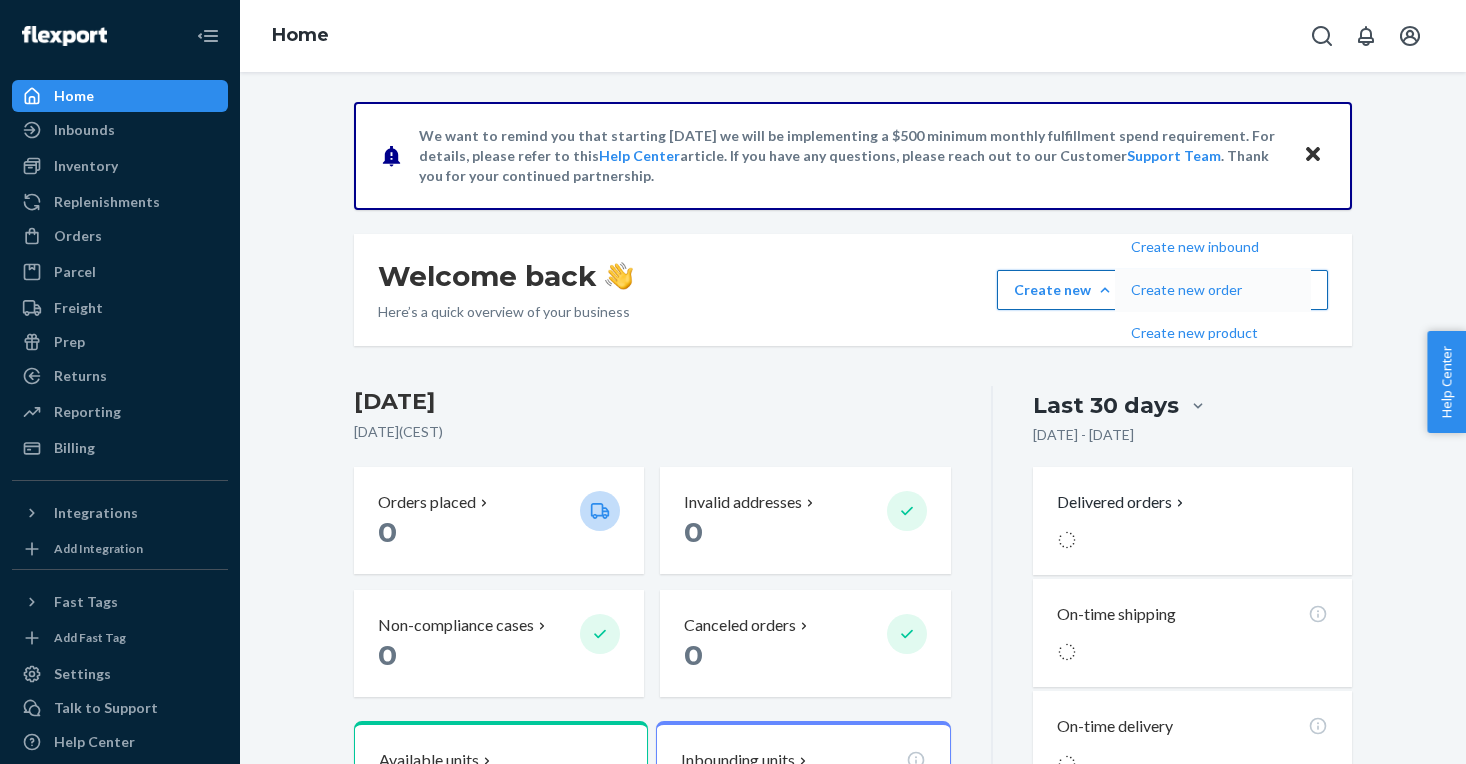 click on "Create new order" at bounding box center [1195, 290] 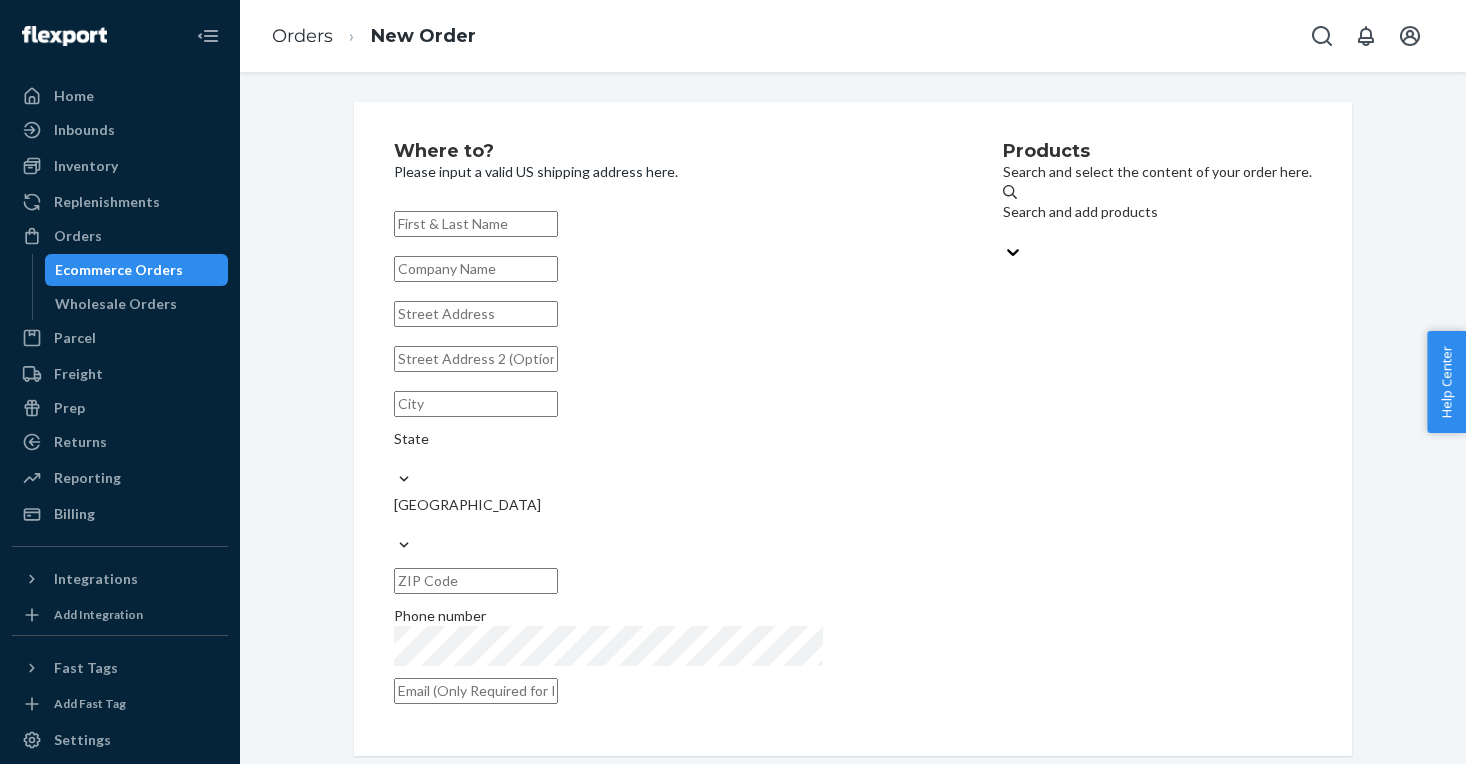 paste on "[PERSON_NAME]" 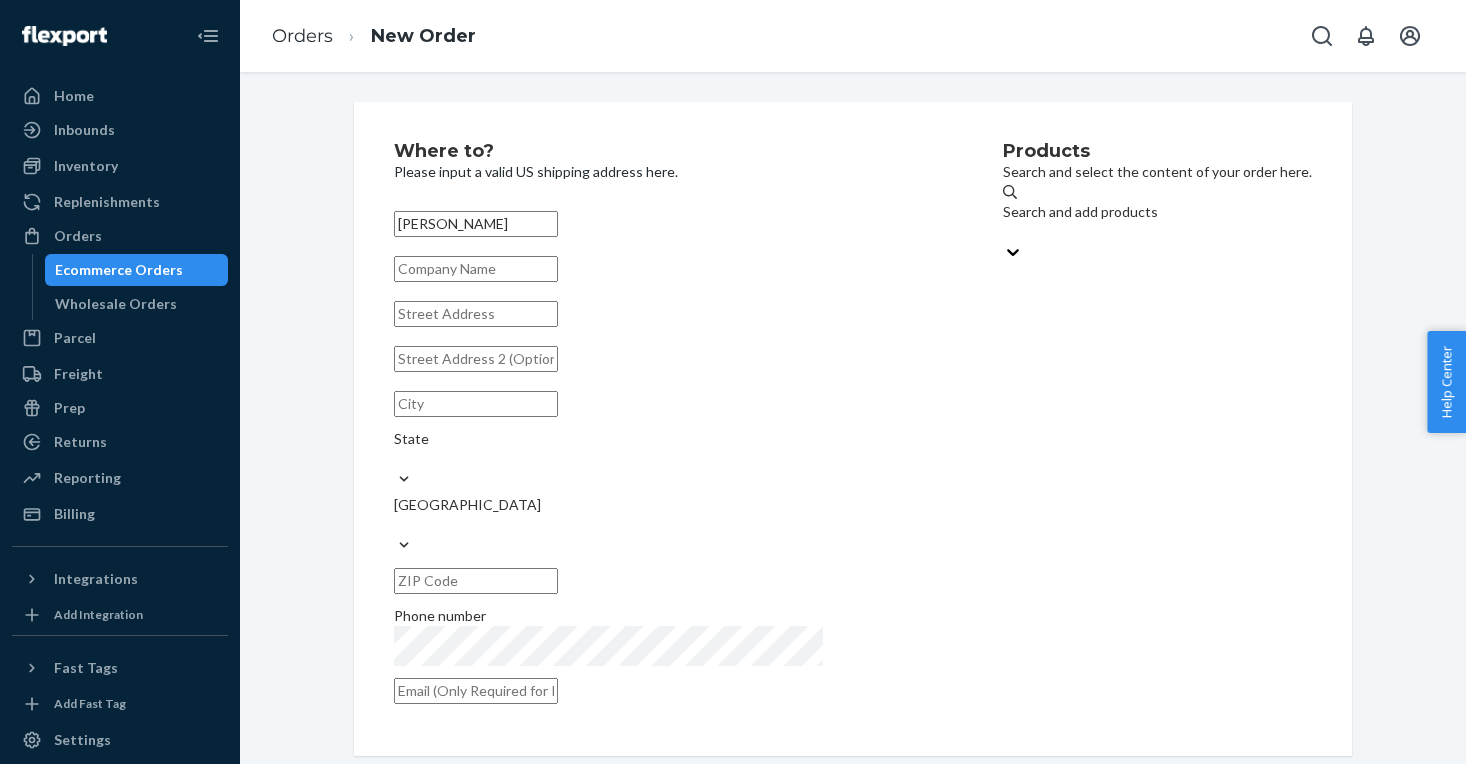 type on "[PERSON_NAME]" 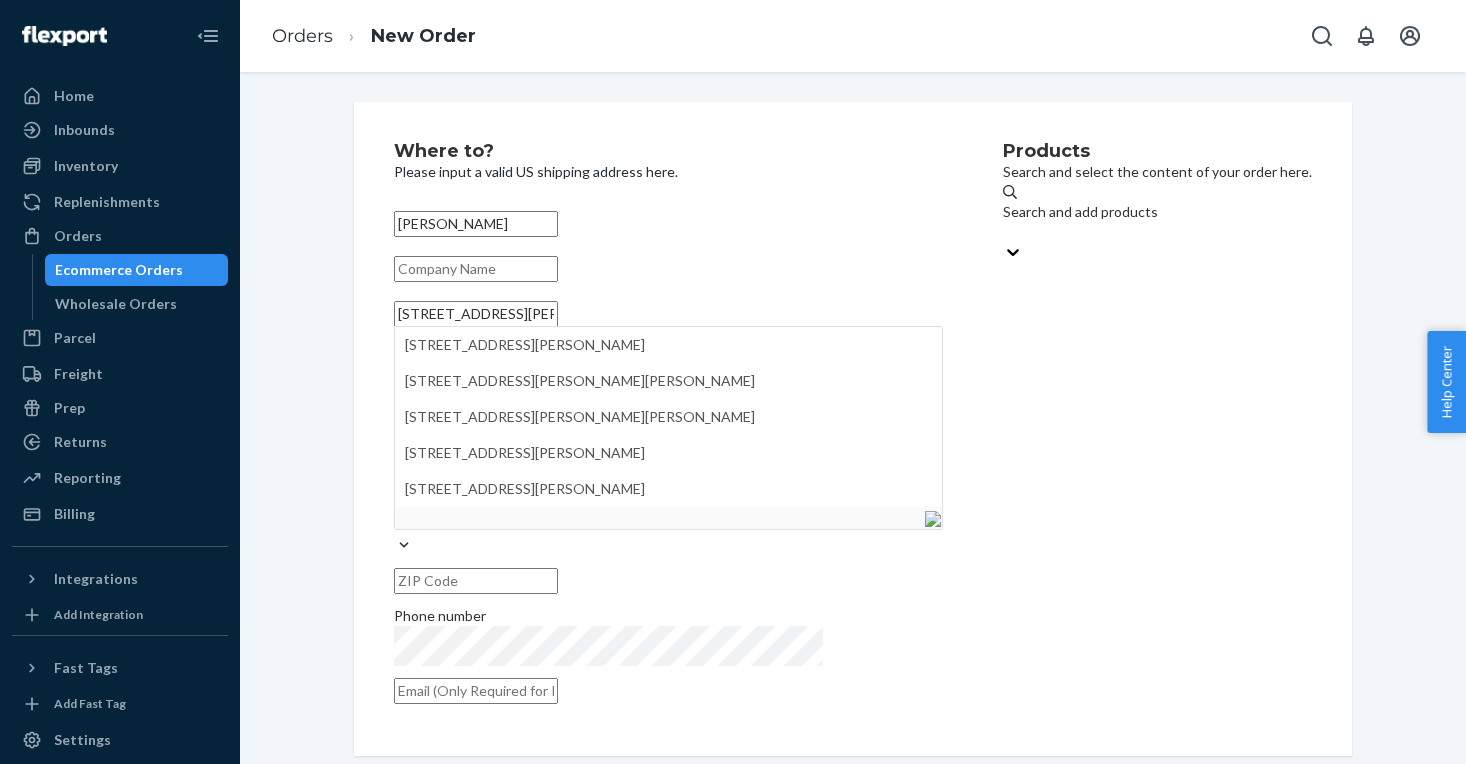type on "[STREET_ADDRESS][PERSON_NAME]" 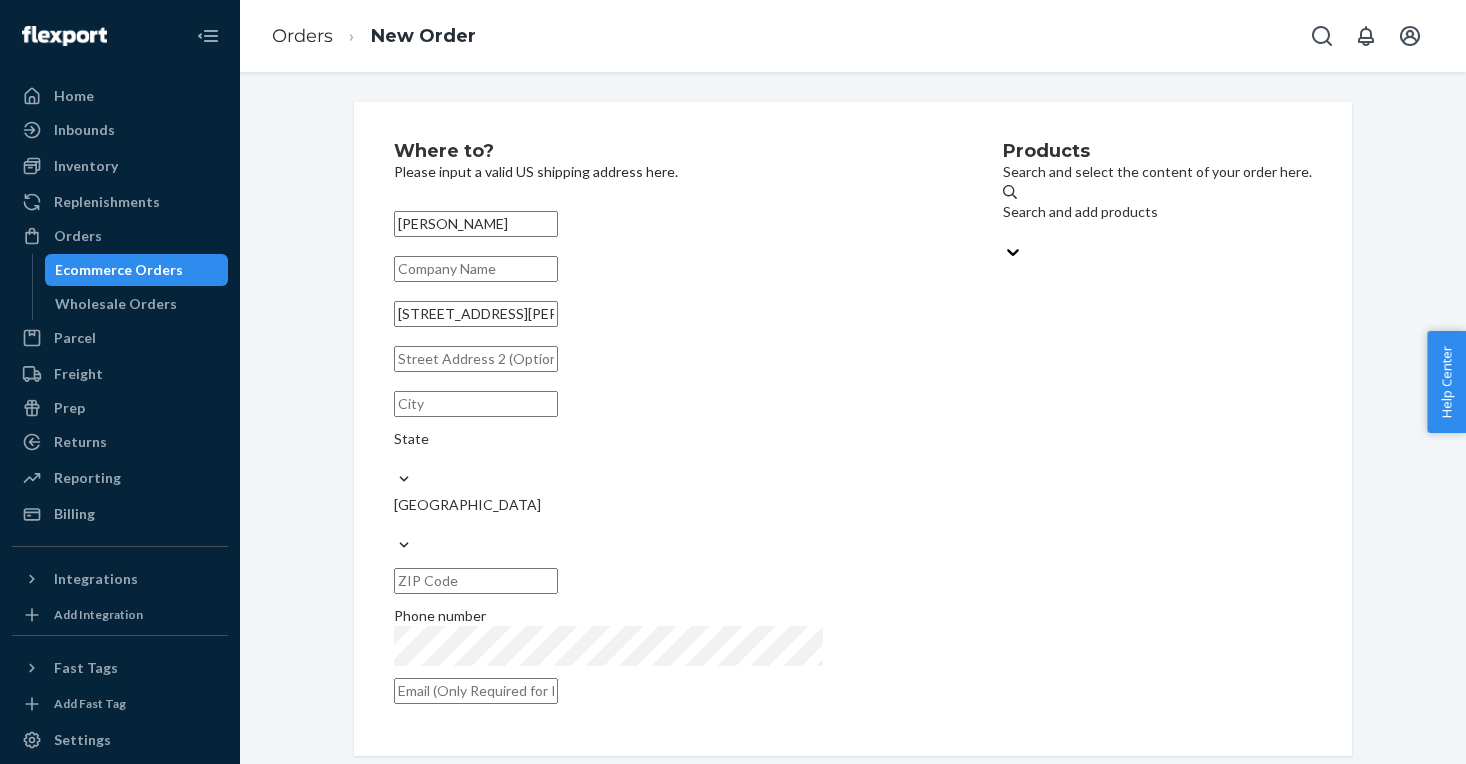 click at bounding box center [476, 404] 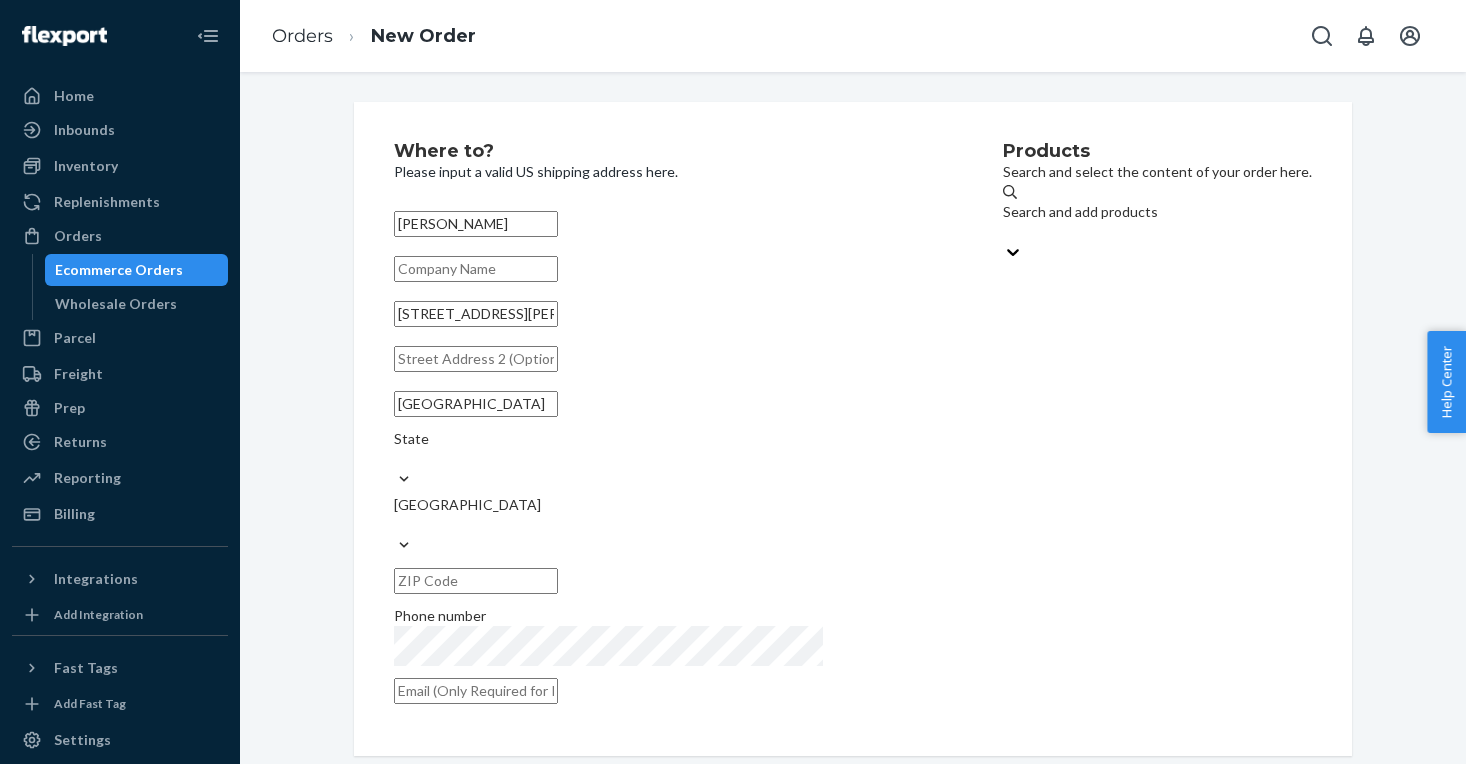 type on "[GEOGRAPHIC_DATA]" 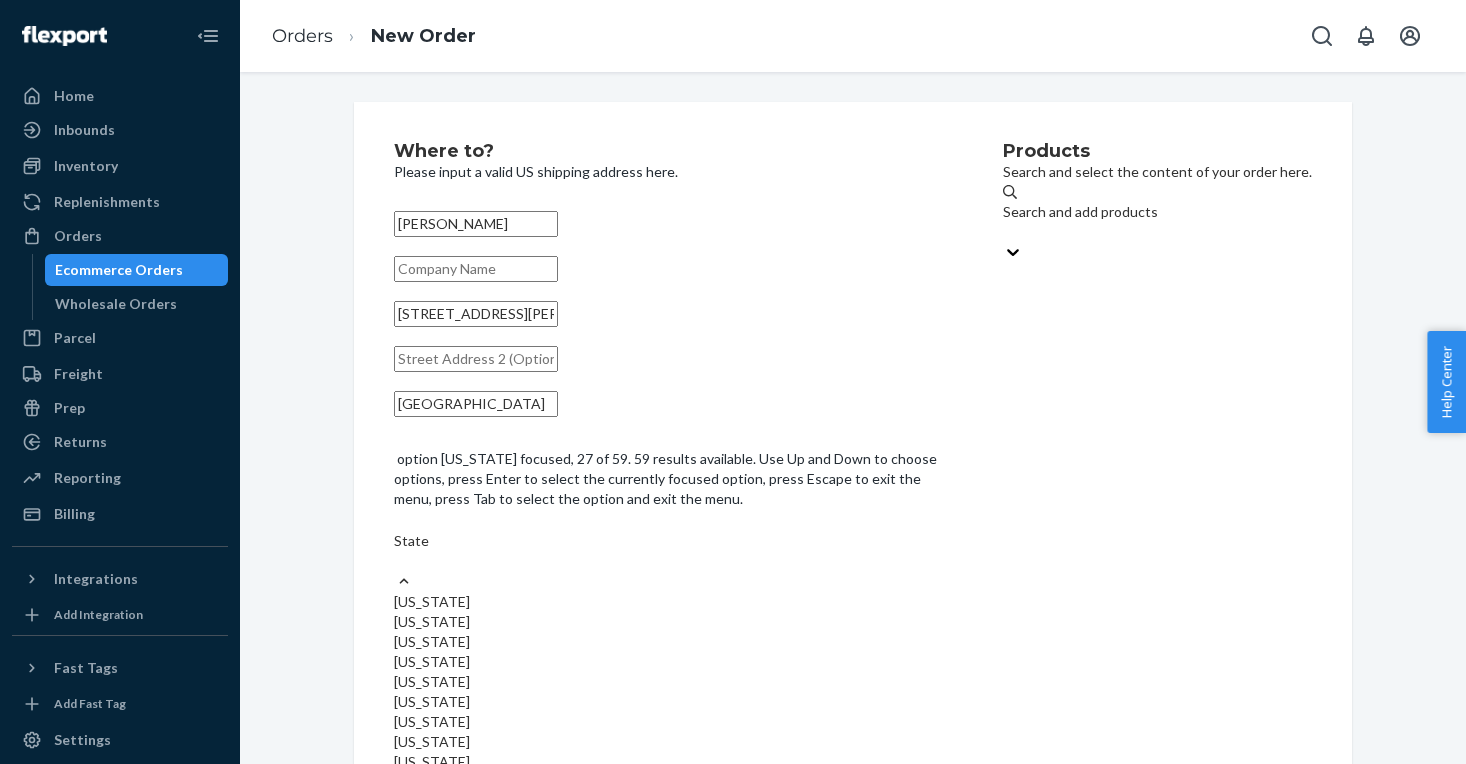 scroll, scrollTop: 1003, scrollLeft: 0, axis: vertical 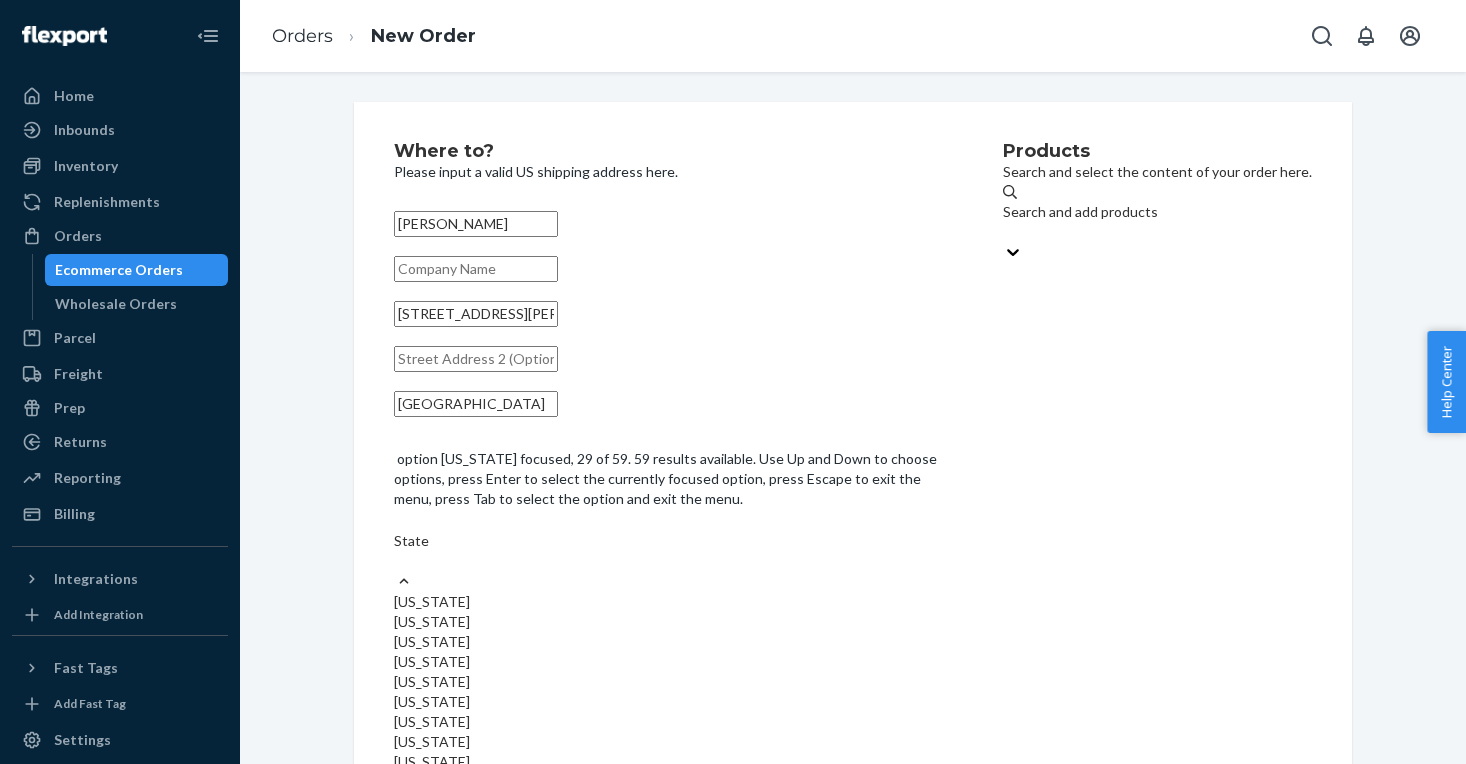 click on "[US_STATE]" at bounding box center [668, 1162] 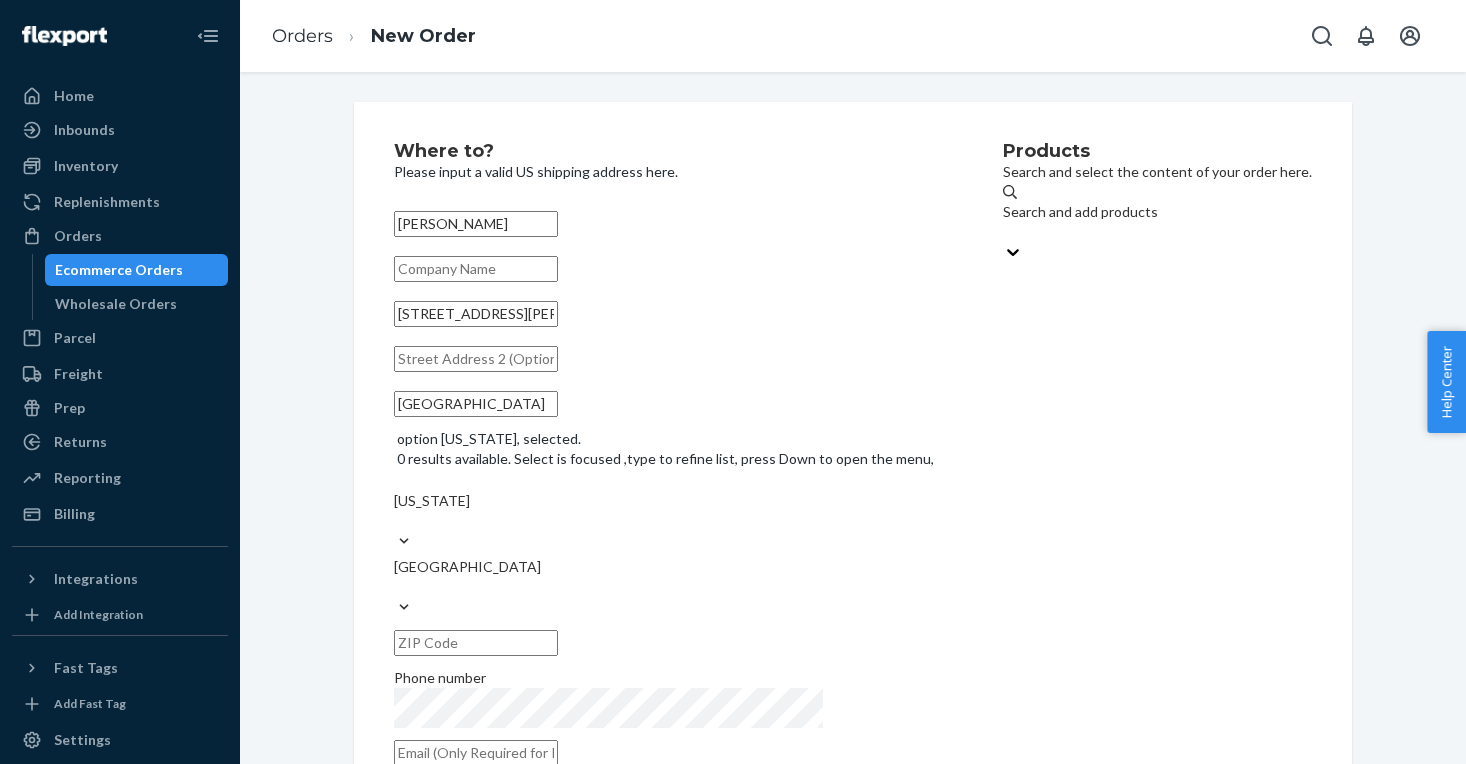 click on "Products Search and select the content of your order here. Search and add products" at bounding box center [1157, 460] 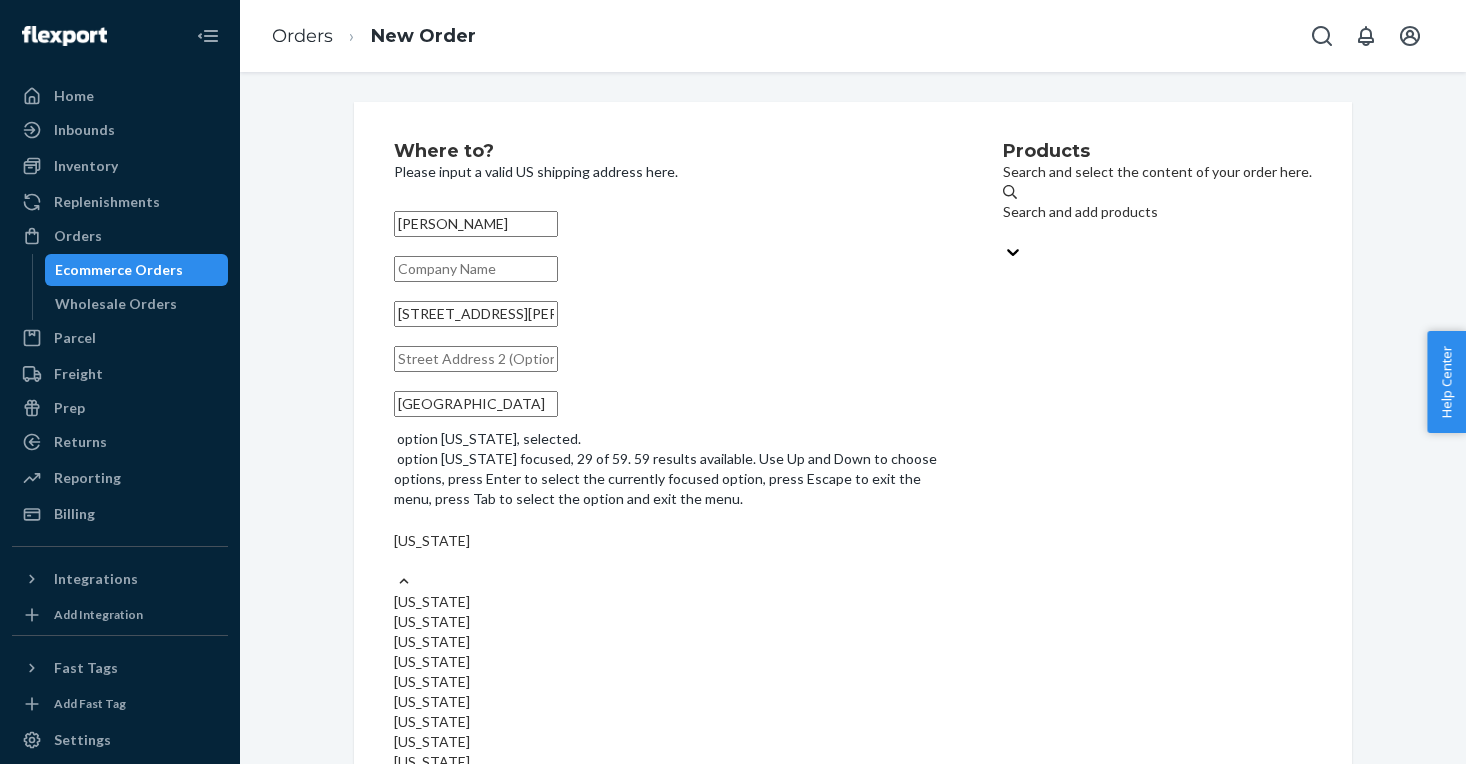 click on "[US_STATE]" at bounding box center (668, 541) 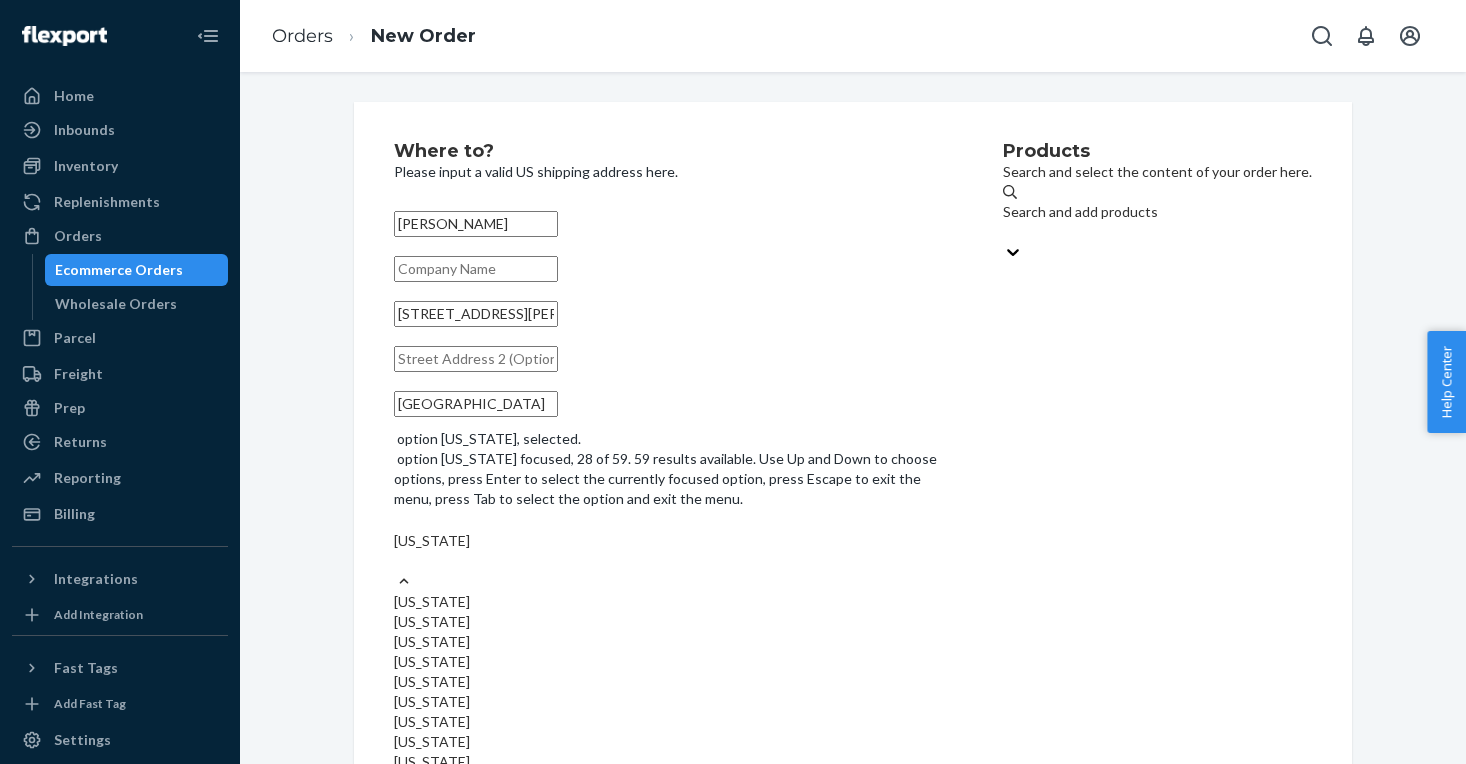 click on "[US_STATE]" at bounding box center [668, 1142] 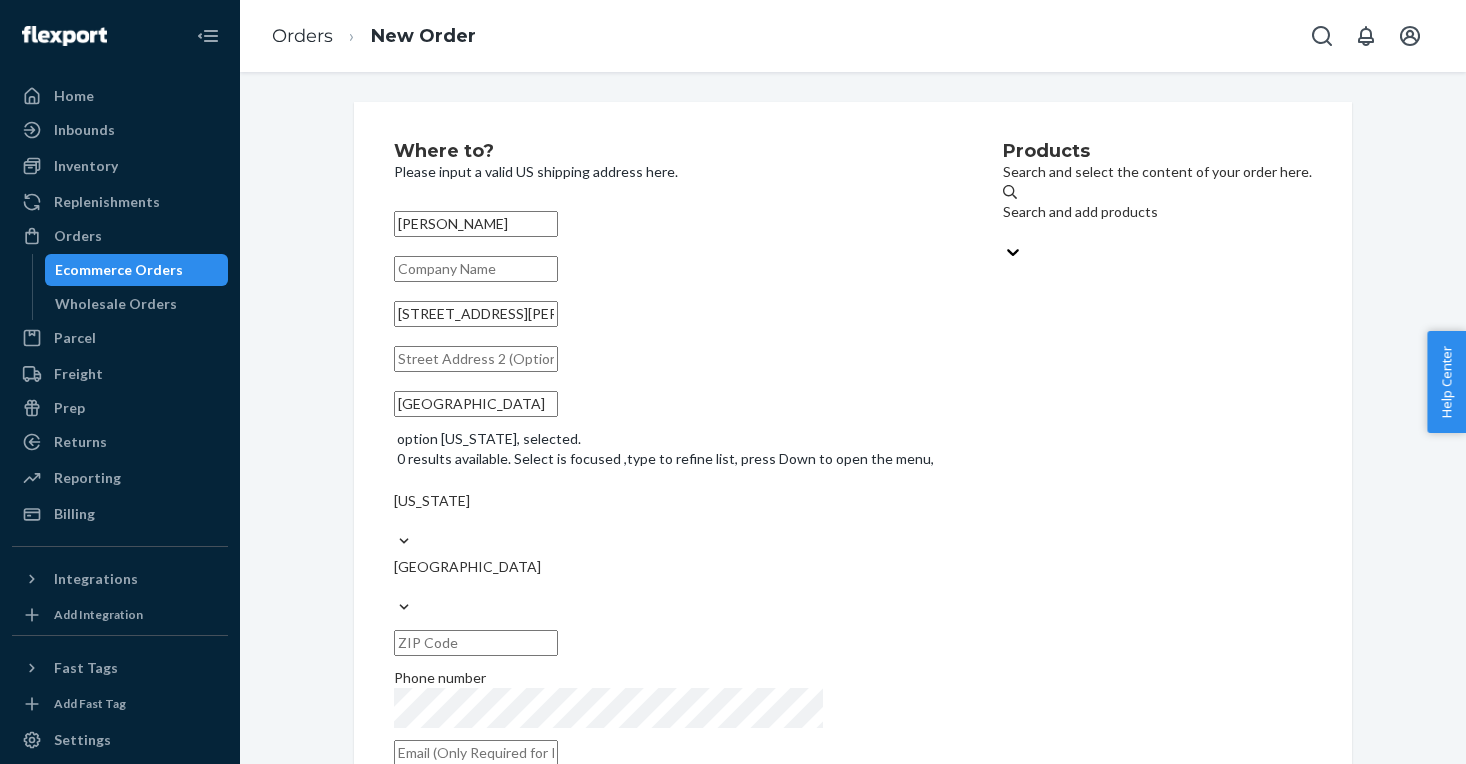 click on "Products Search and select the content of your order here. Search and add products" at bounding box center (1157, 460) 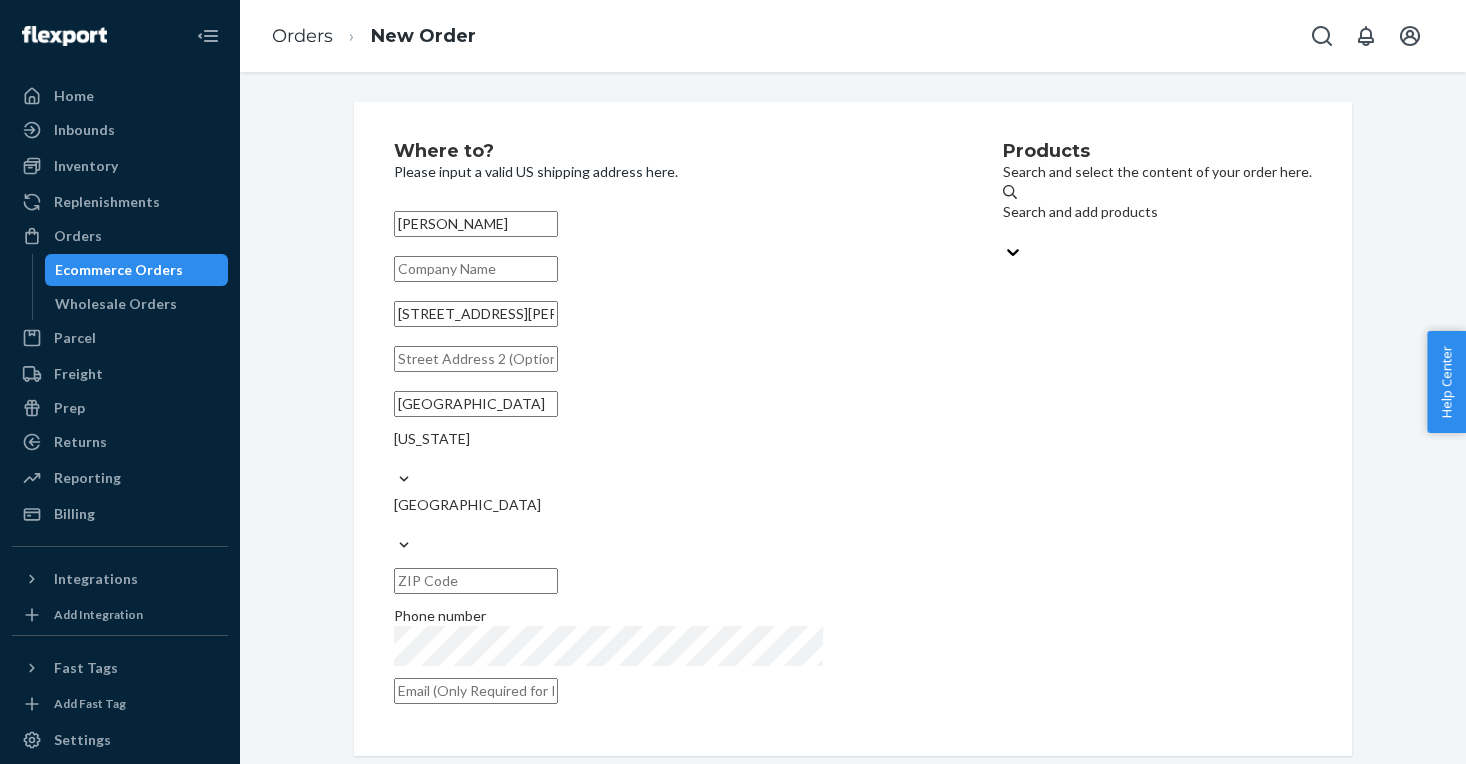 click at bounding box center [476, 581] 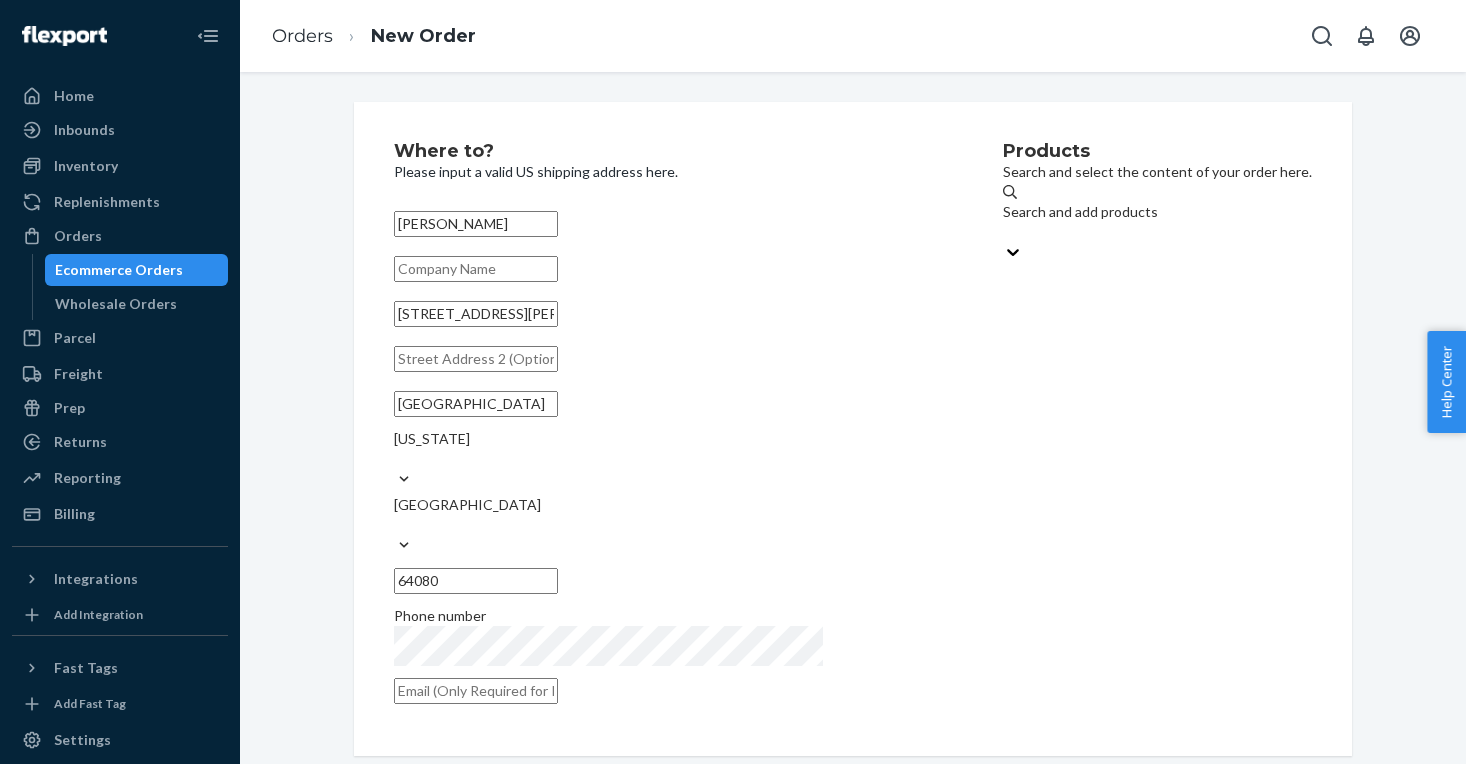 type on "64080" 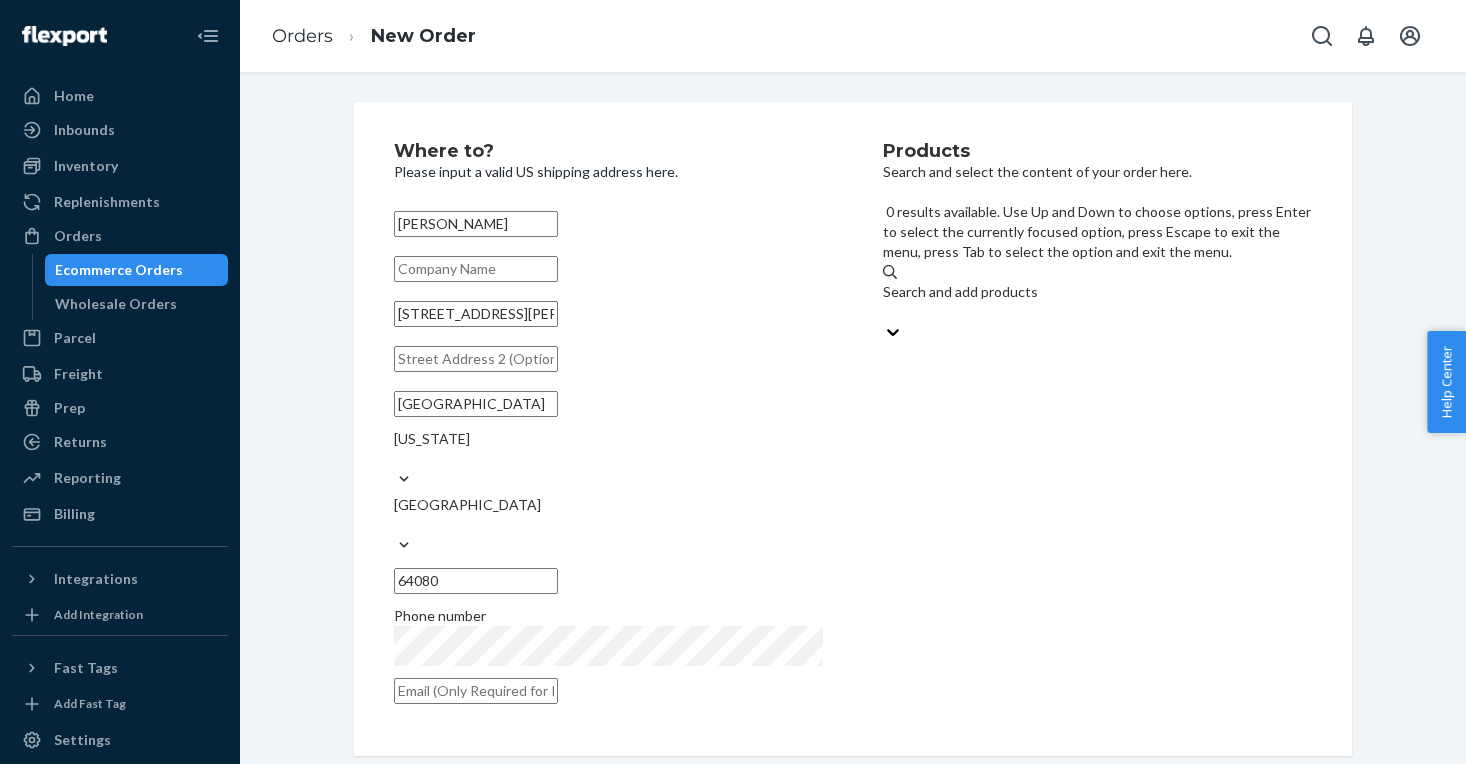 click on "Search and add products" at bounding box center (1097, 302) 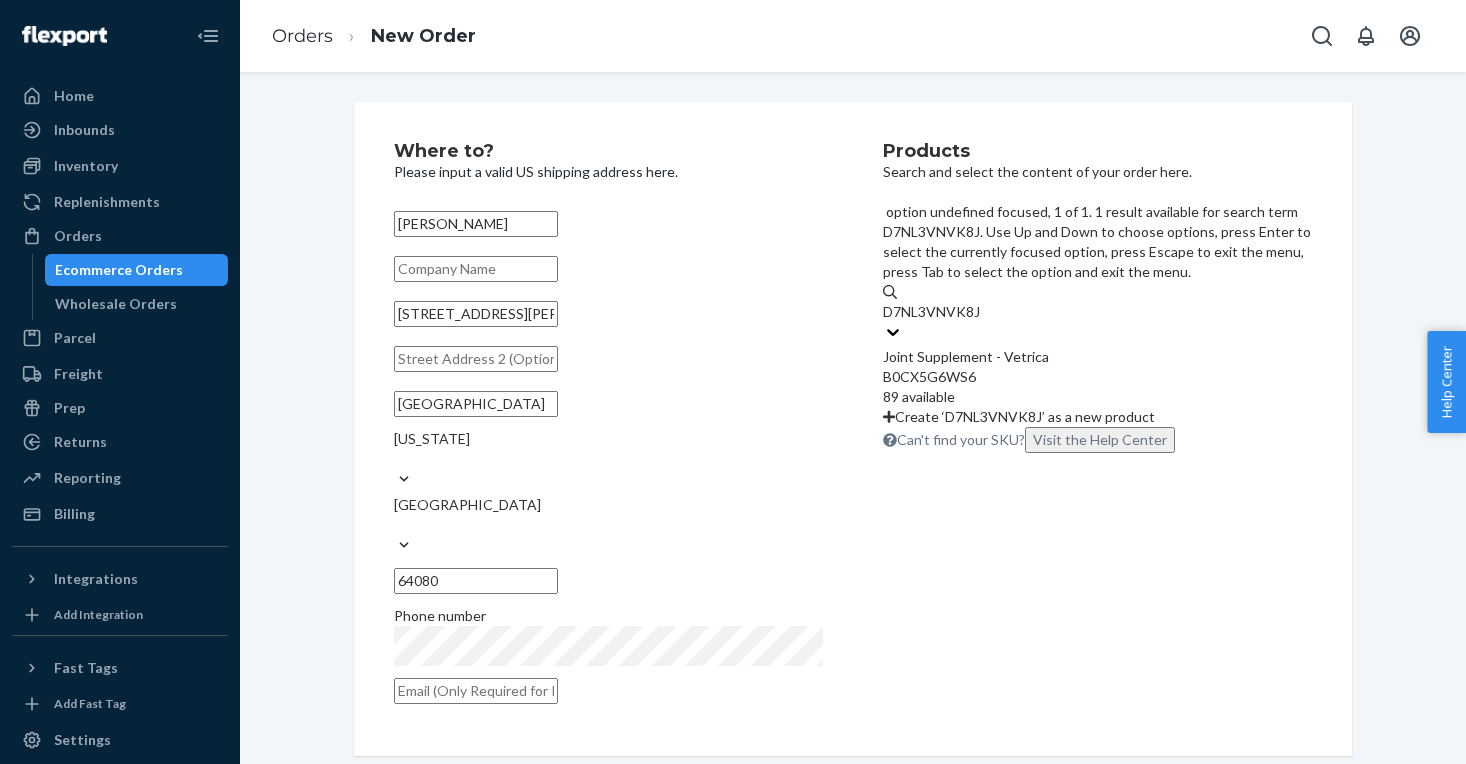 click on "Joint Supplement - Vetrica" at bounding box center (1097, 357) 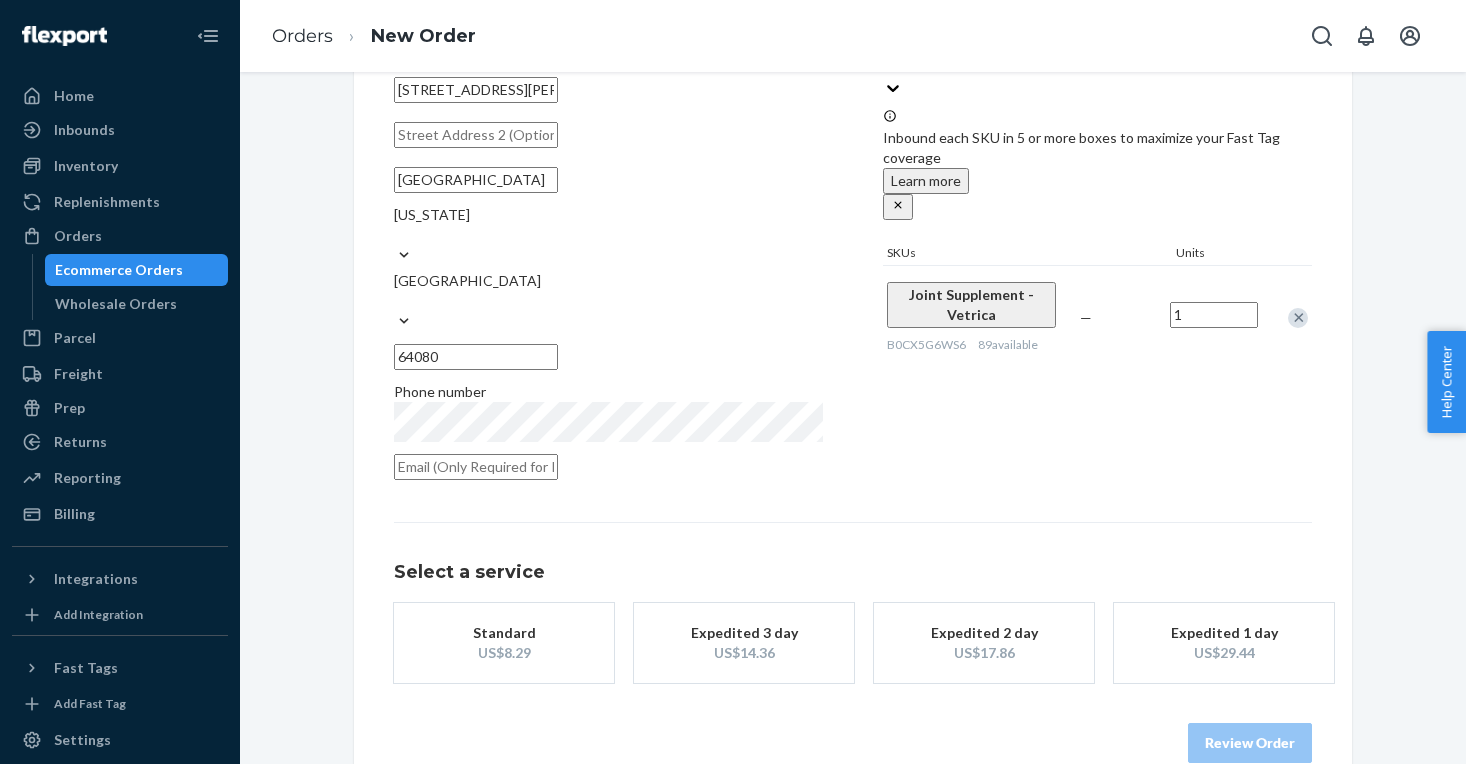 scroll, scrollTop: 227, scrollLeft: 0, axis: vertical 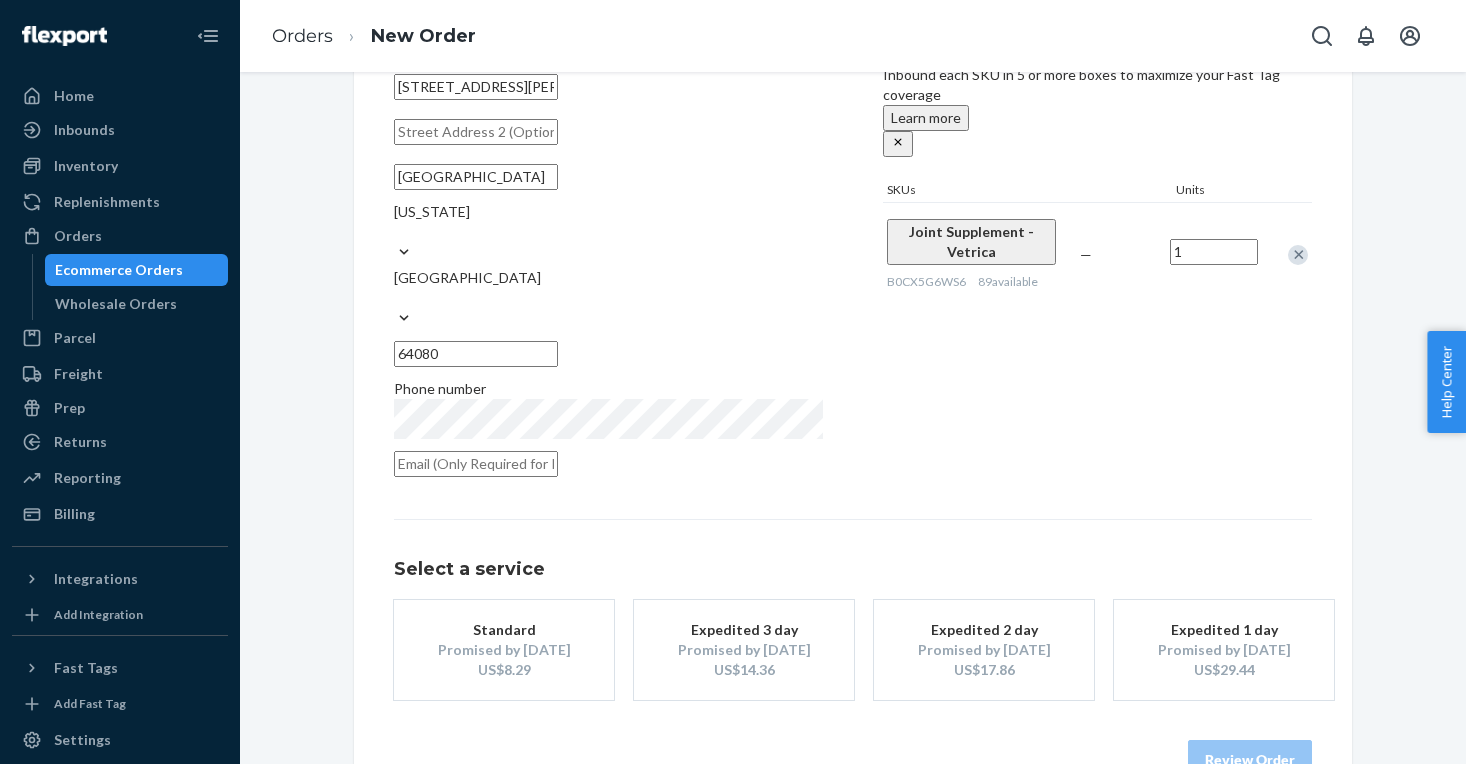 click on "Standard Promised by [DATE] US$8.29" at bounding box center [504, 650] 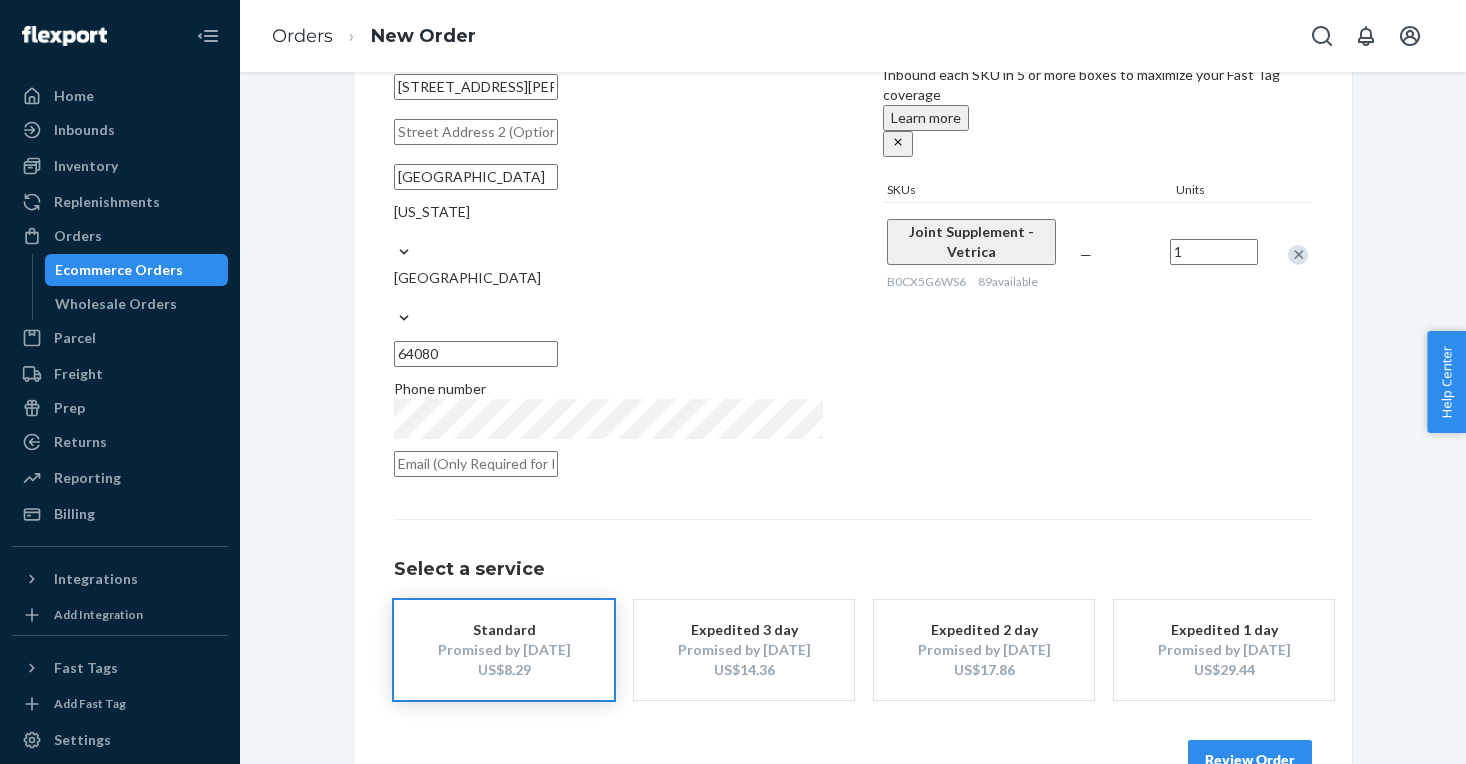 scroll, scrollTop: 247, scrollLeft: 0, axis: vertical 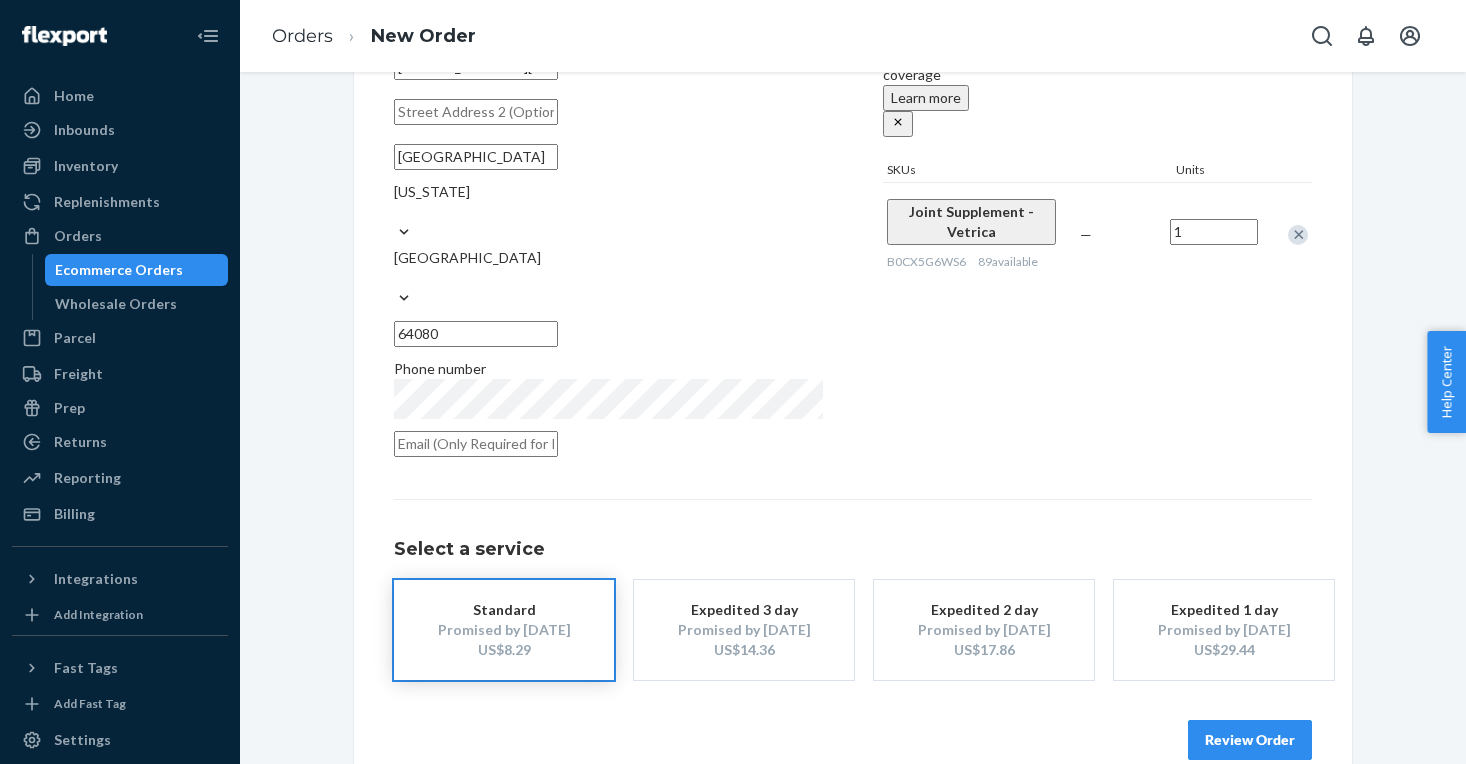 click on "Review Order" at bounding box center [1250, 740] 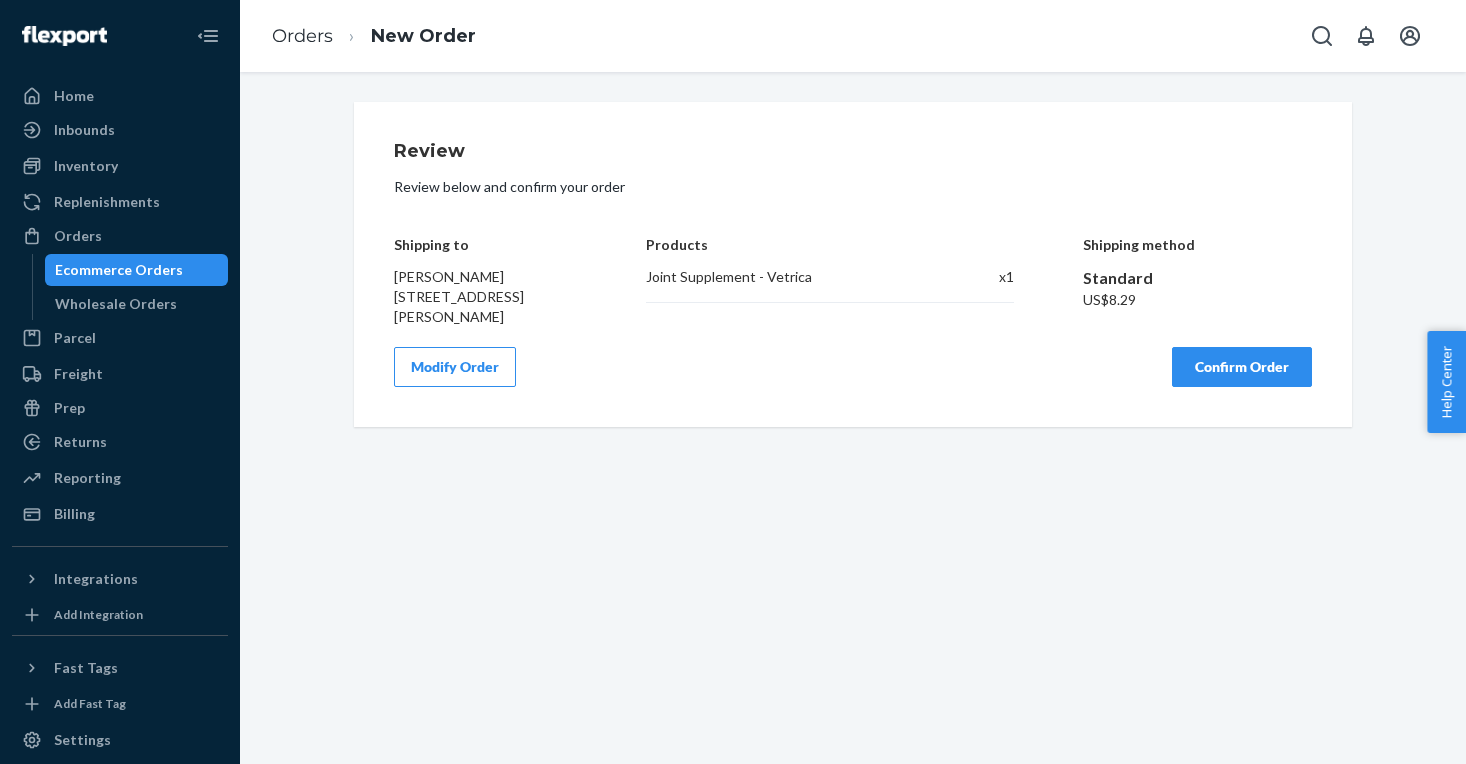 click on "Confirm Order" at bounding box center [1242, 367] 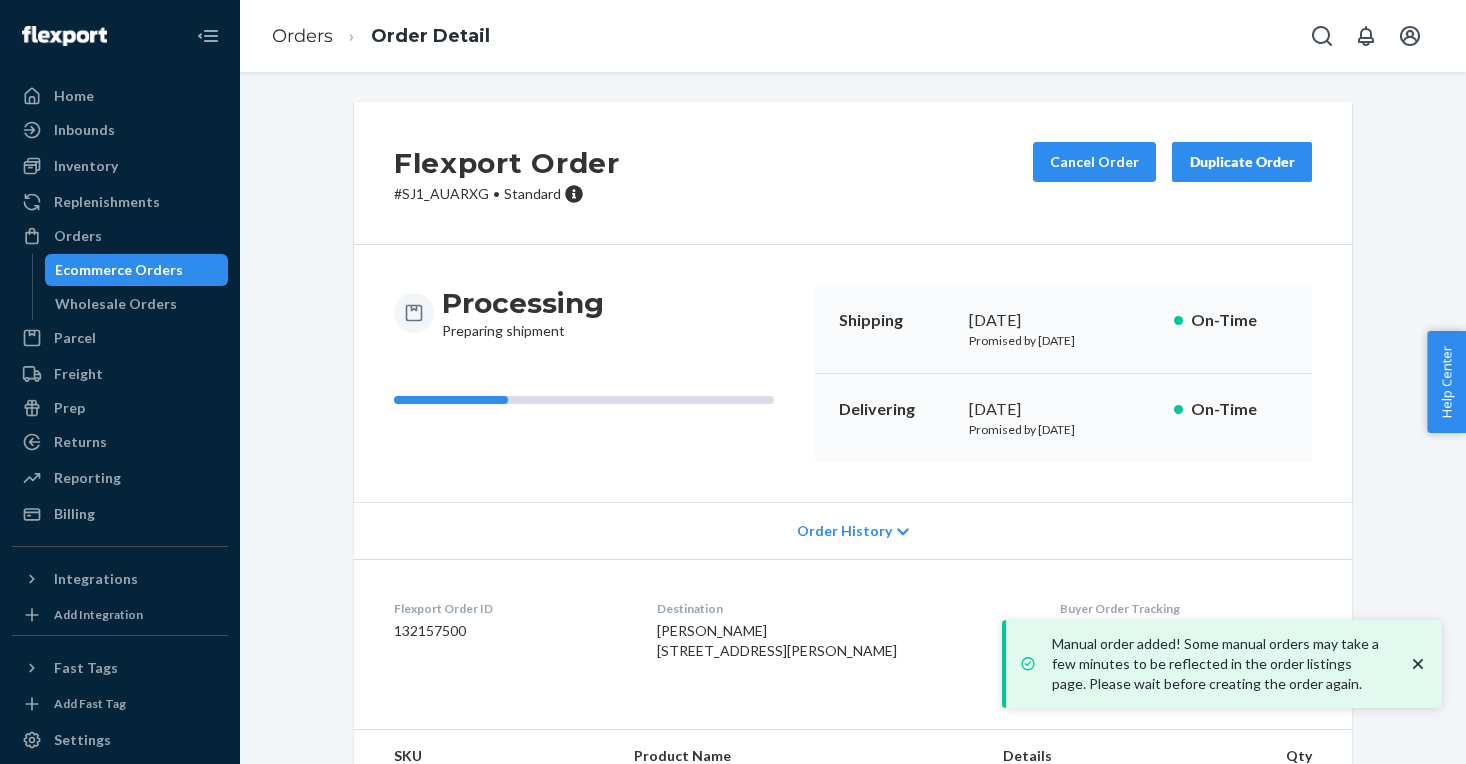 click on "Ecommerce Orders" at bounding box center [119, 270] 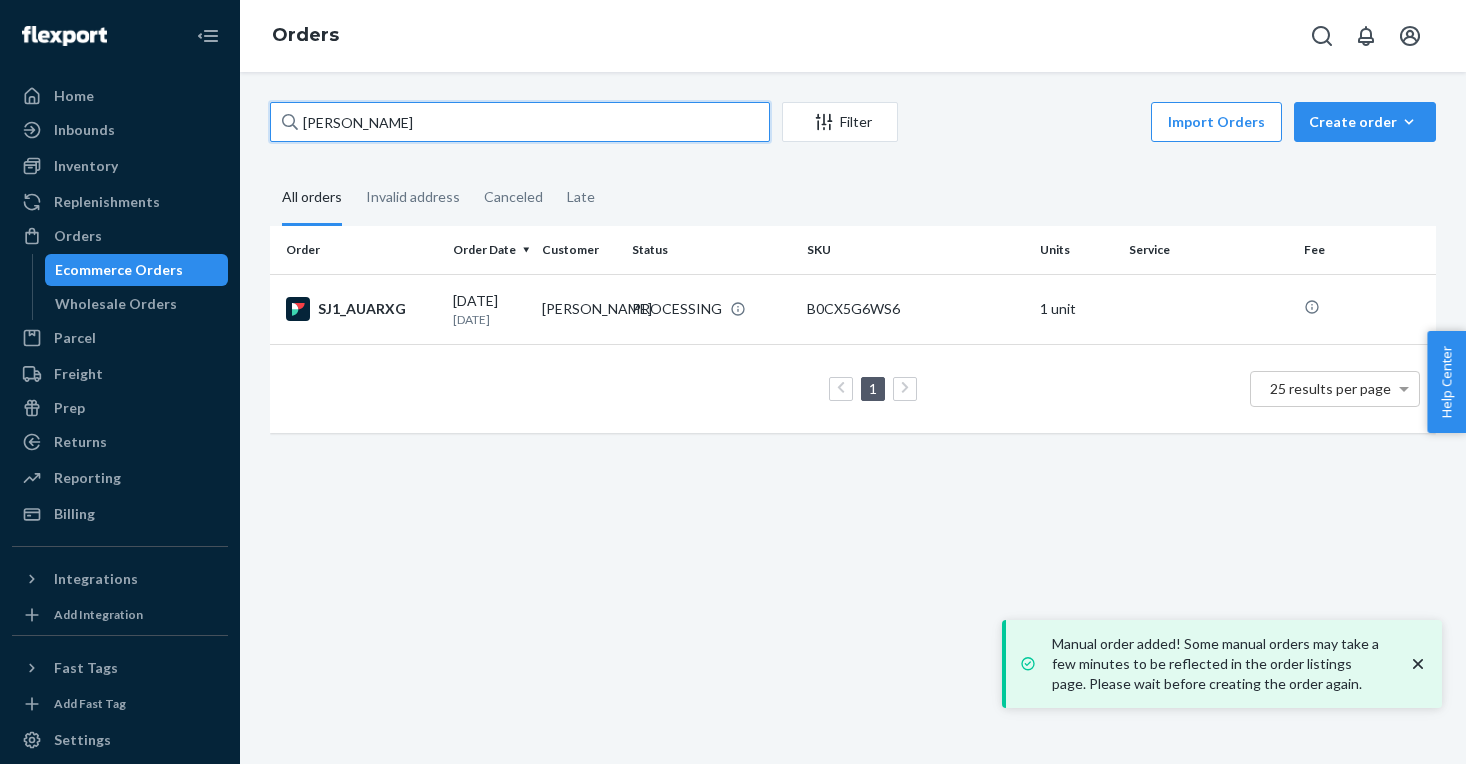 drag, startPoint x: 412, startPoint y: 125, endPoint x: 216, endPoint y: 106, distance: 196.91876 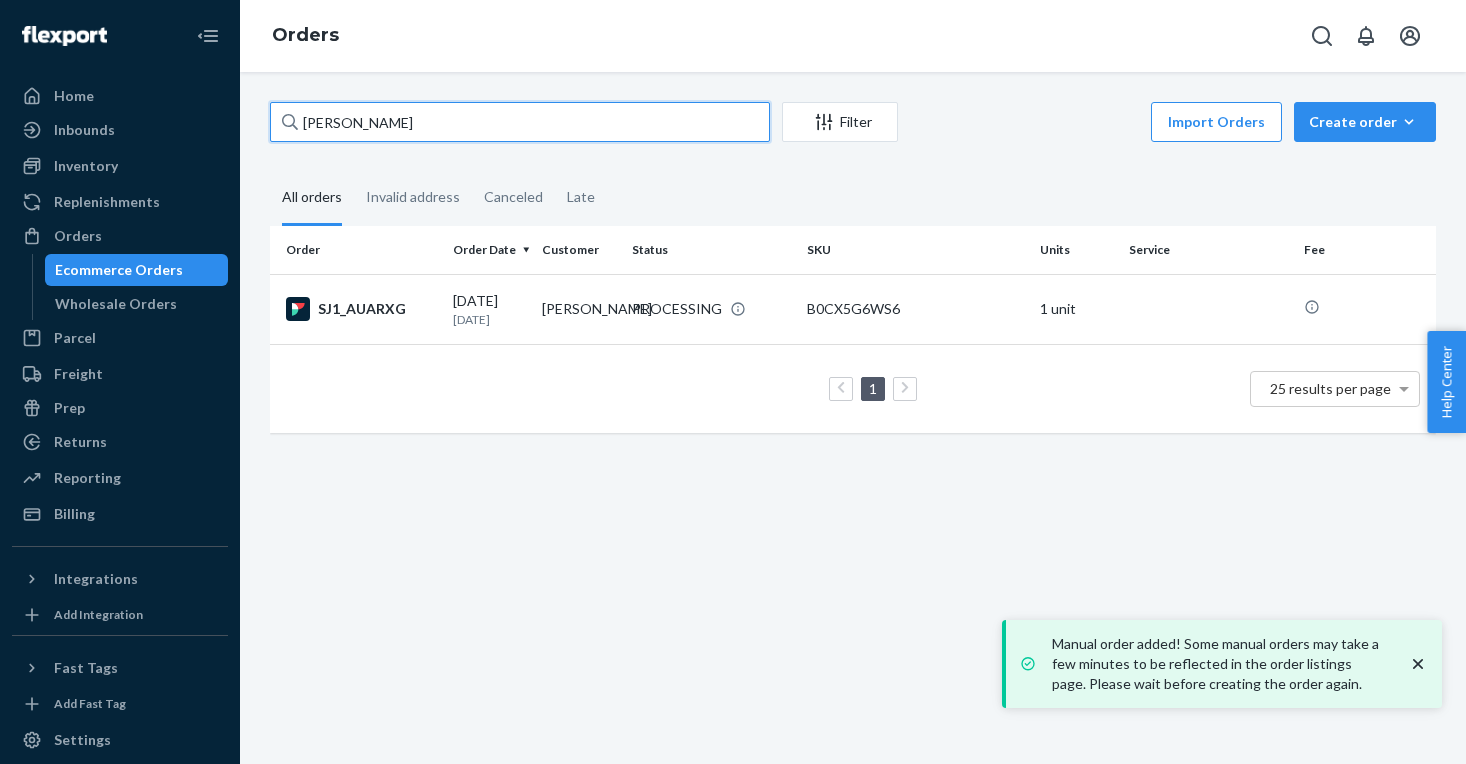 paste on "[PERSON_NAME]" 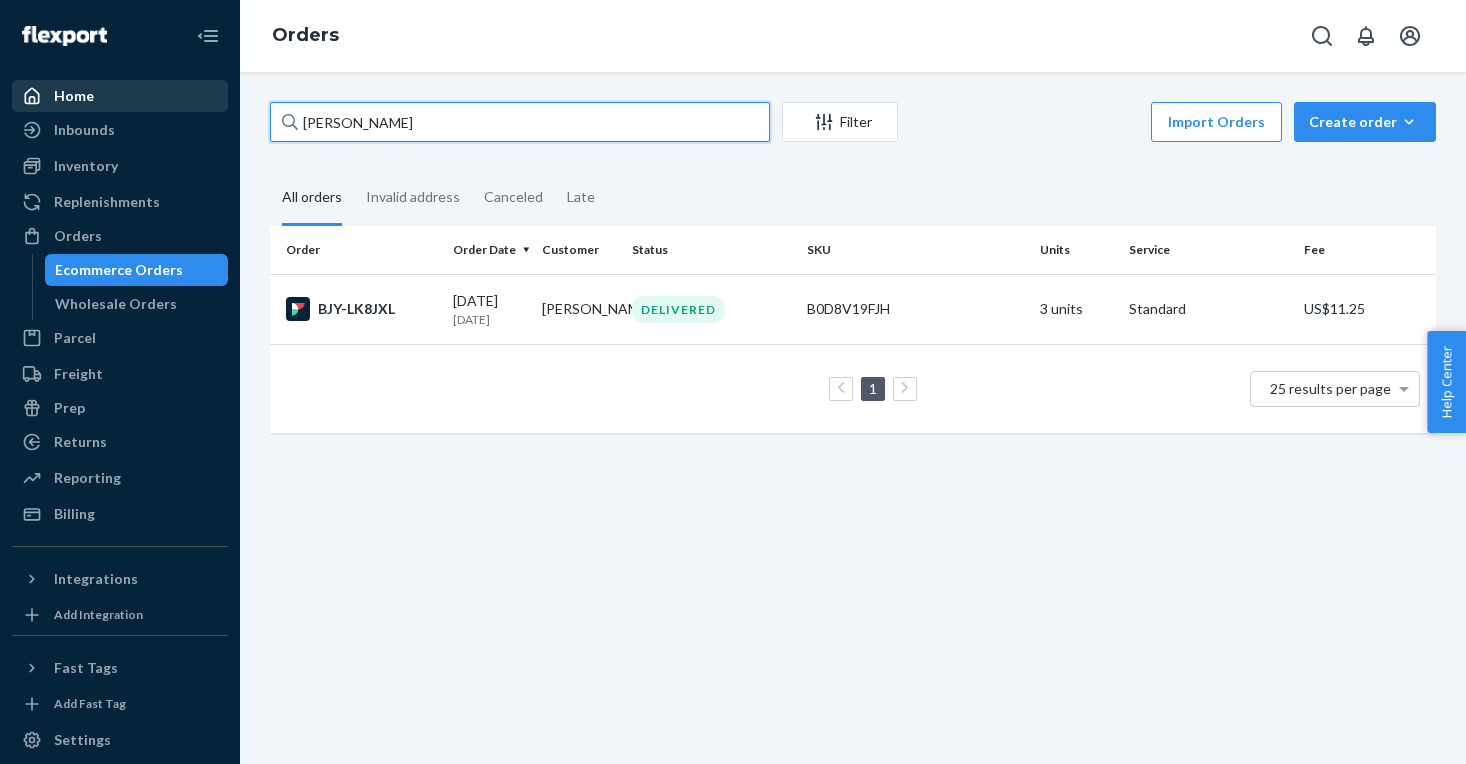 type on "[PERSON_NAME]" 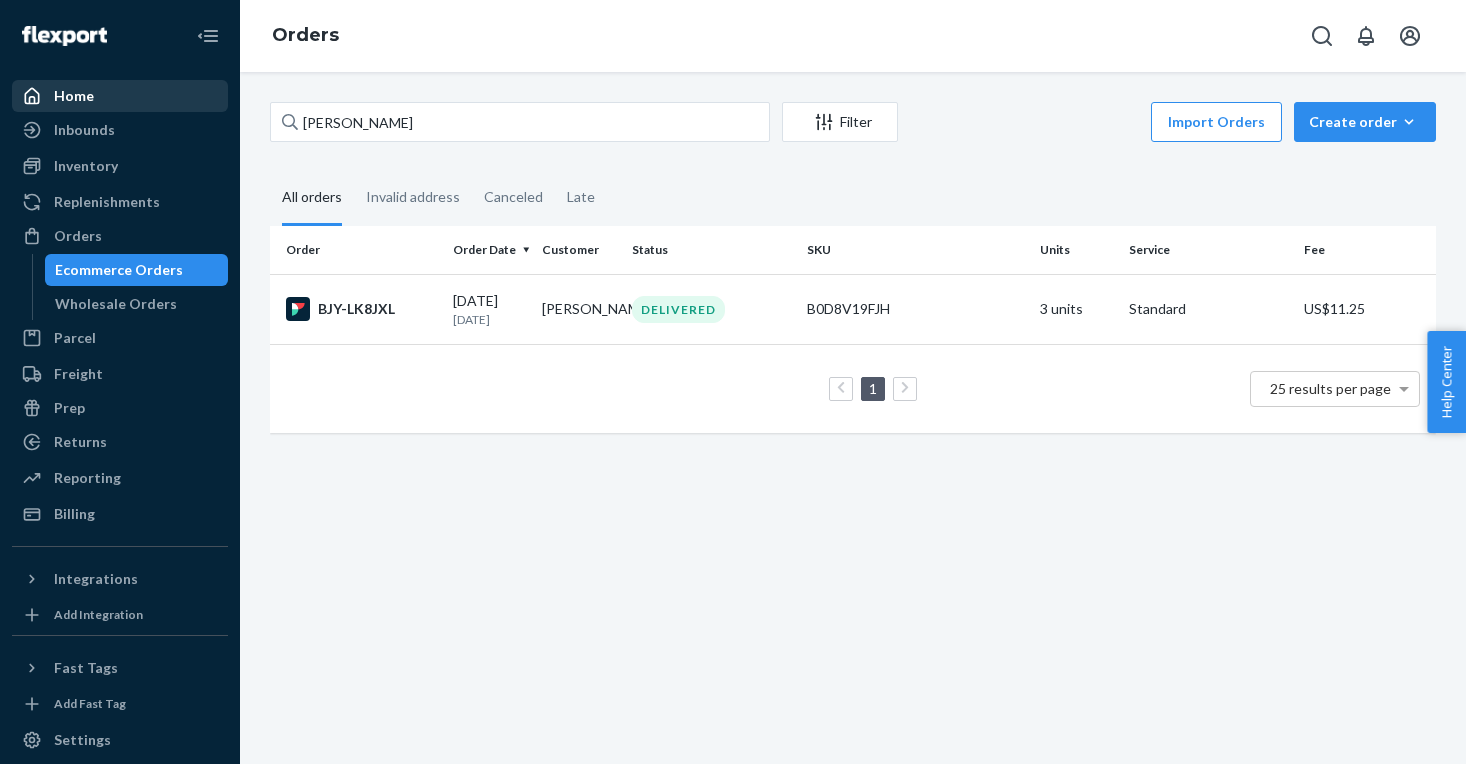click on "Home" at bounding box center (74, 96) 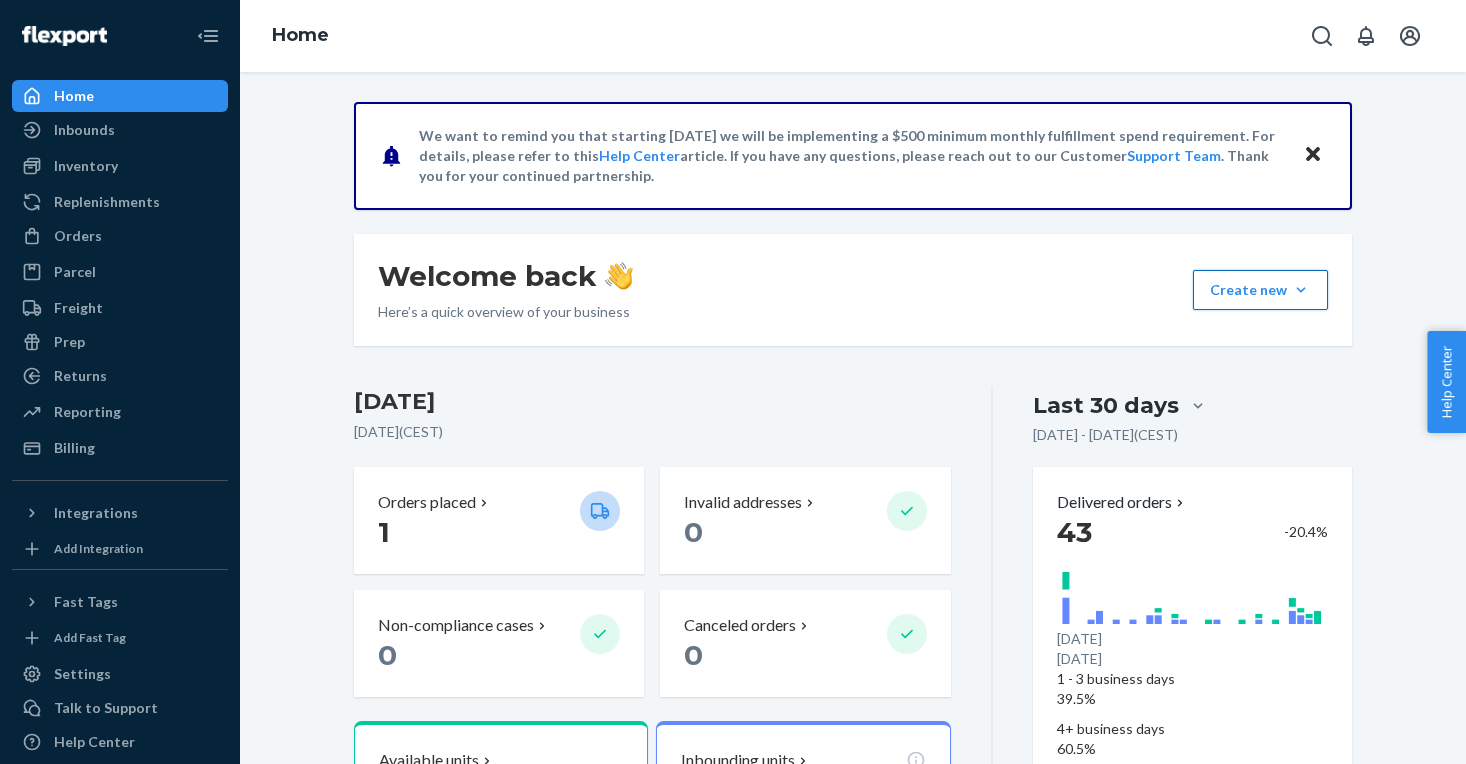 click on "Create new Create new inbound Create new order Create new product" at bounding box center [1260, 290] 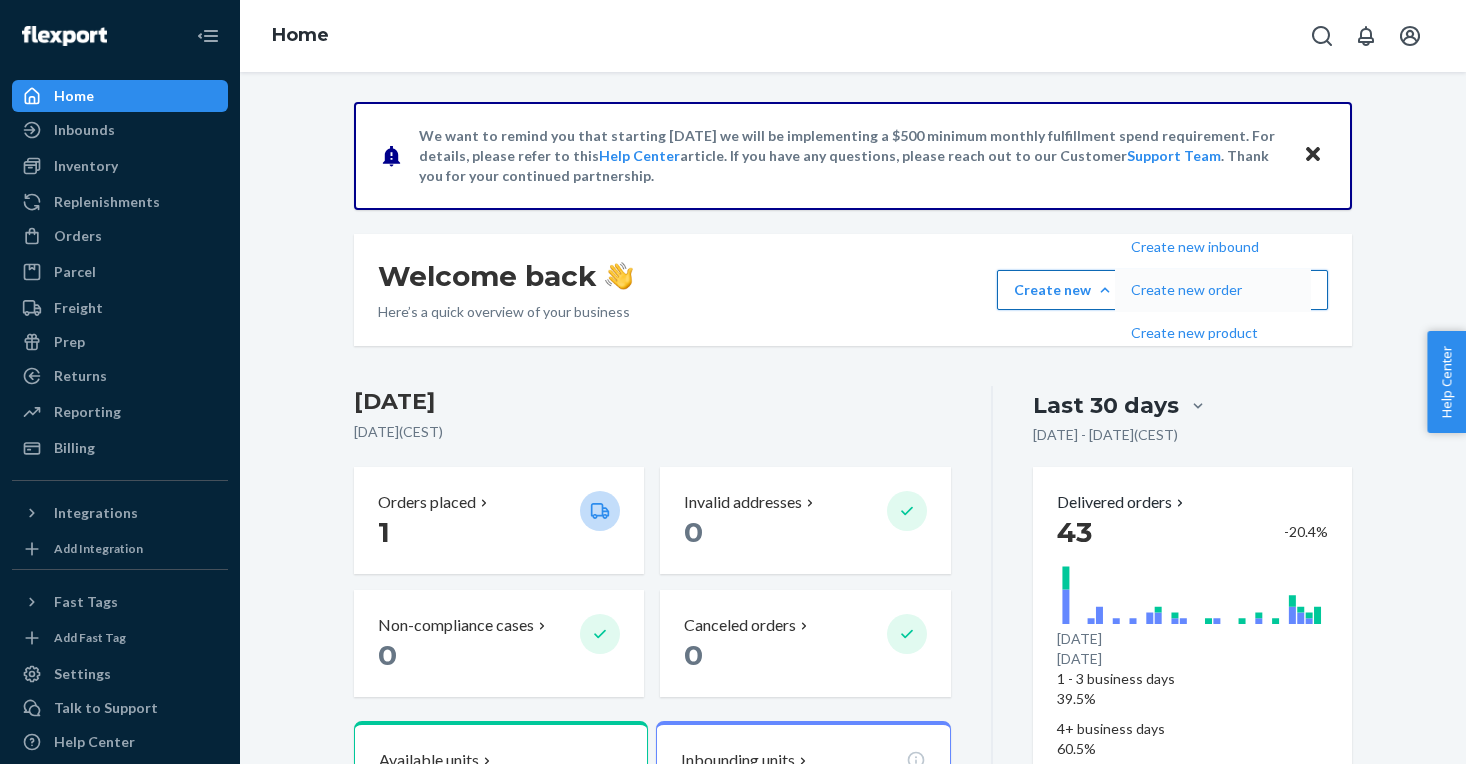 click on "Create new order" at bounding box center [1195, 290] 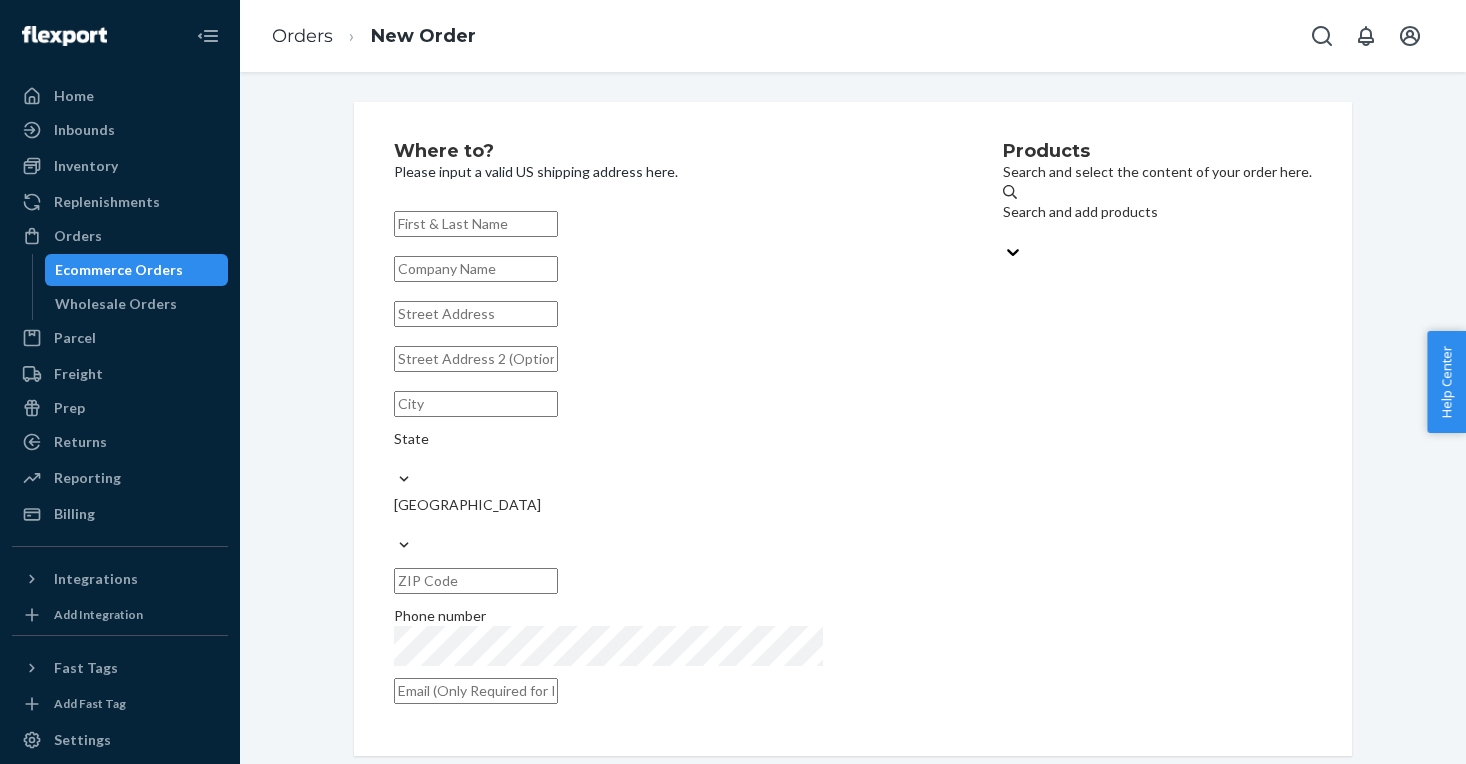 click at bounding box center (476, 224) 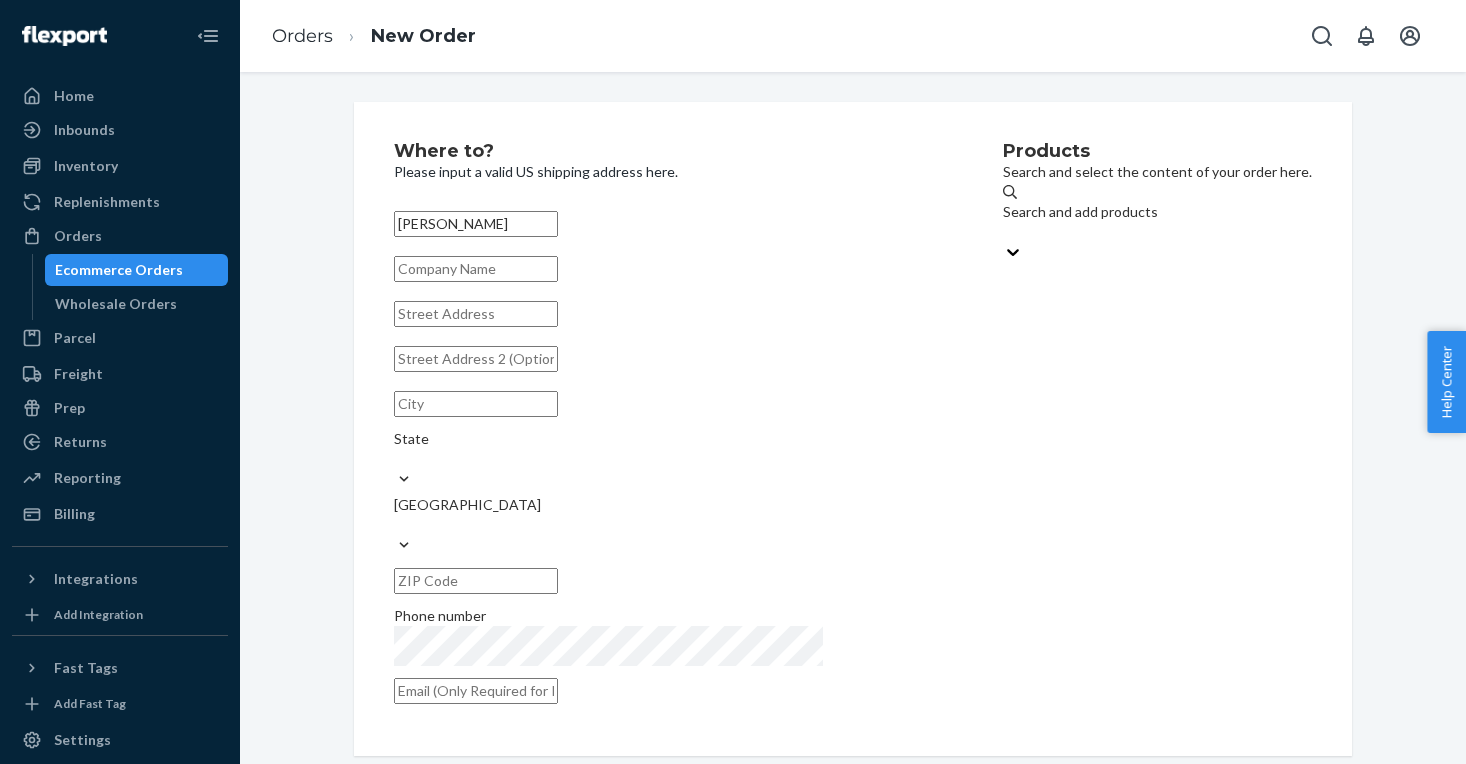 type on "[PERSON_NAME]" 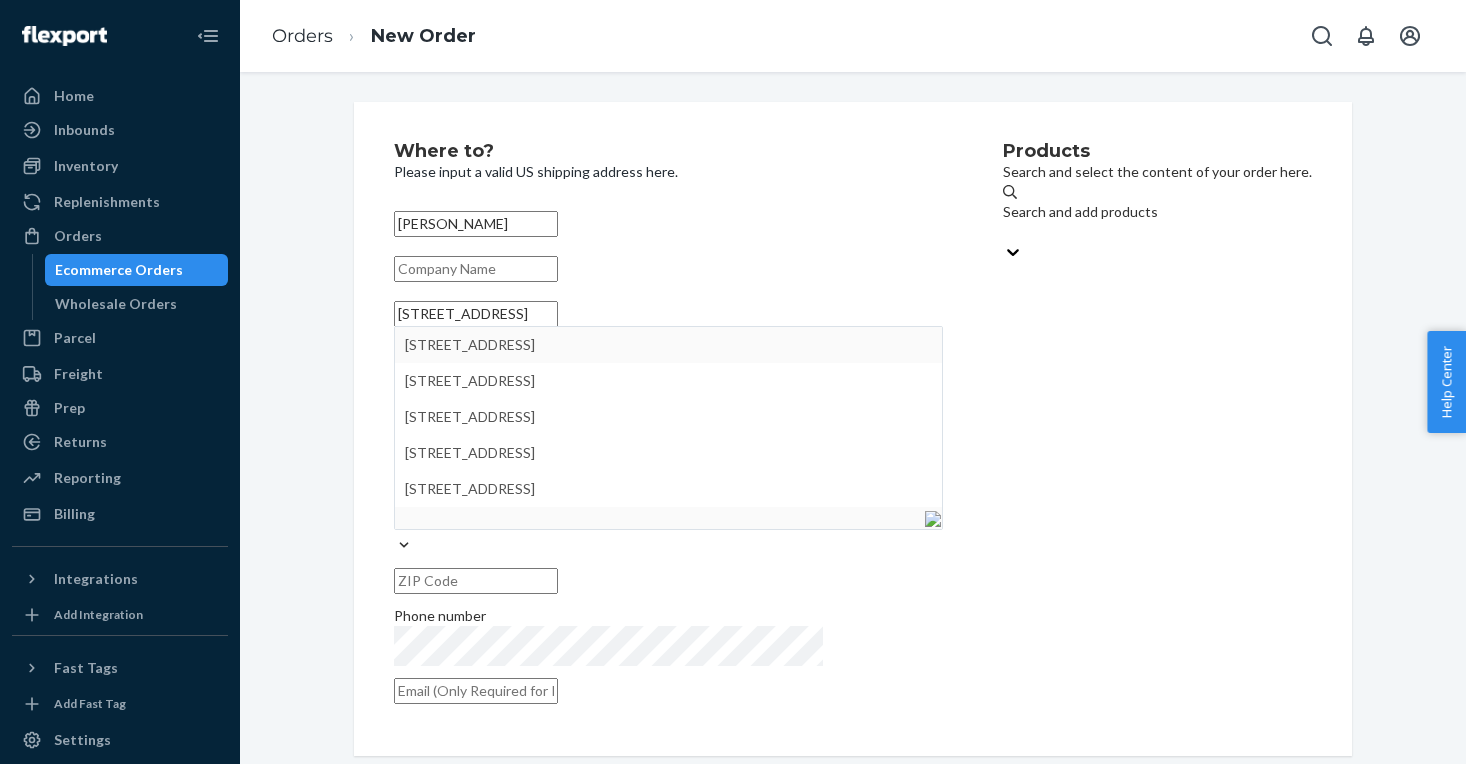 type on "[STREET_ADDRESS]" 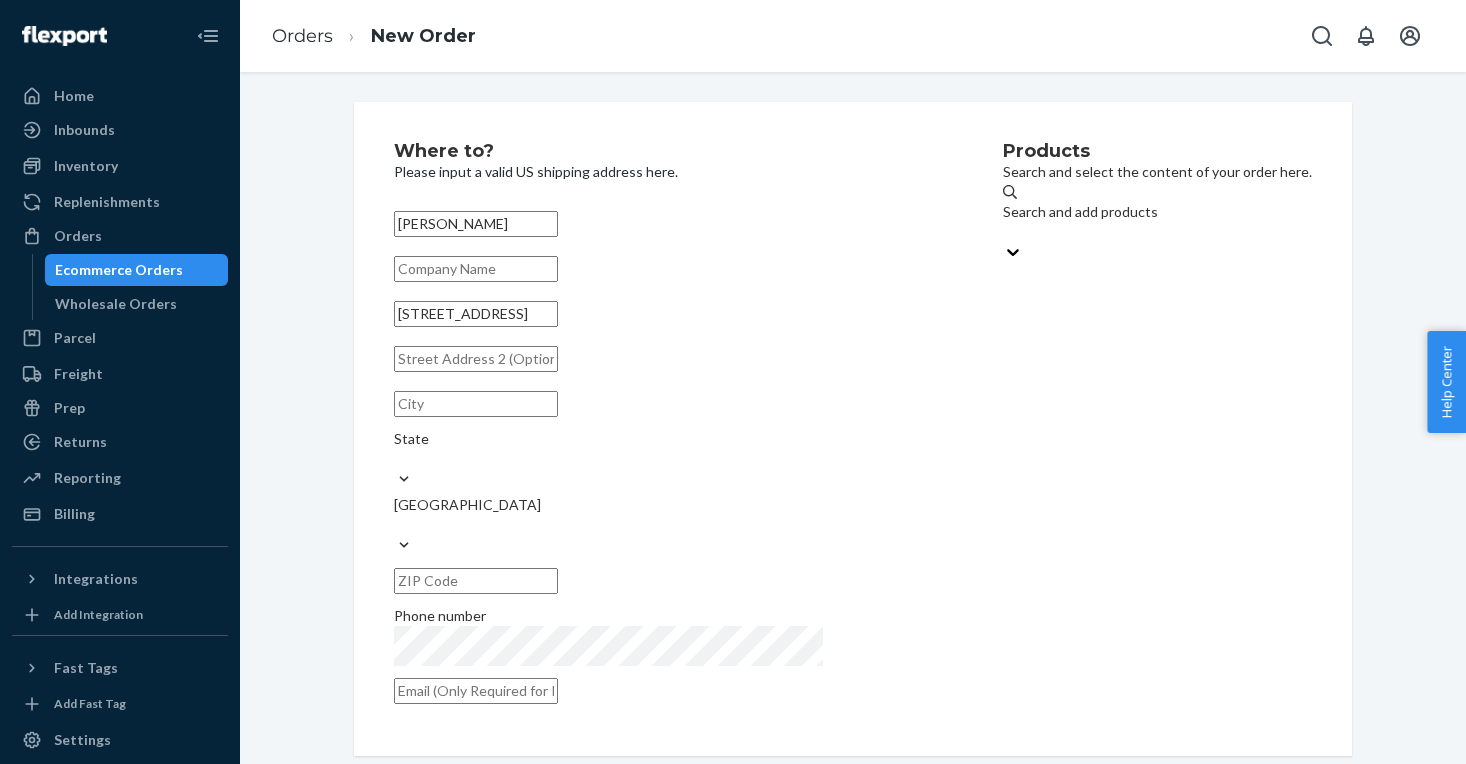 click on "Products Search and select the content of your order here. Search and add products" at bounding box center (1157, 429) 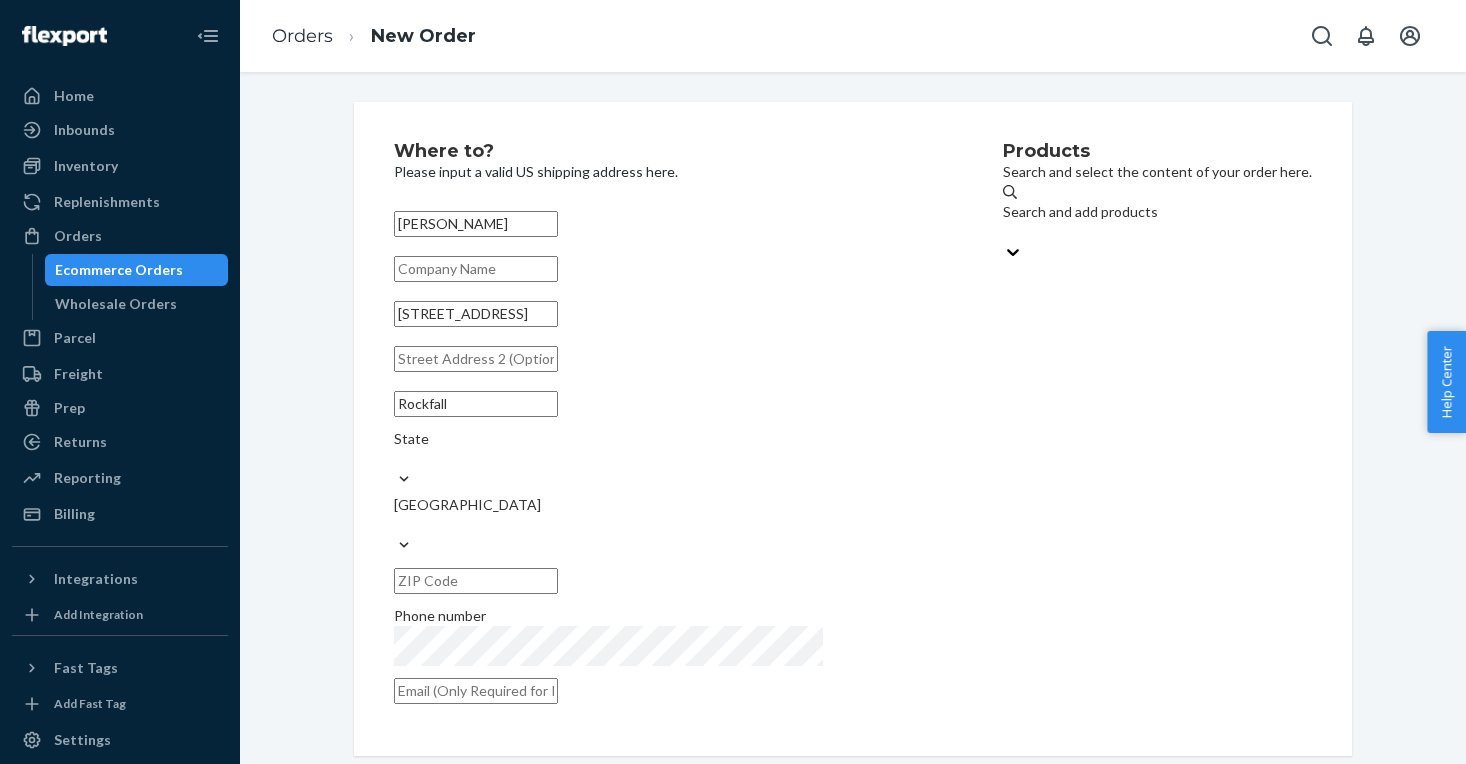 type on "Rockfall" 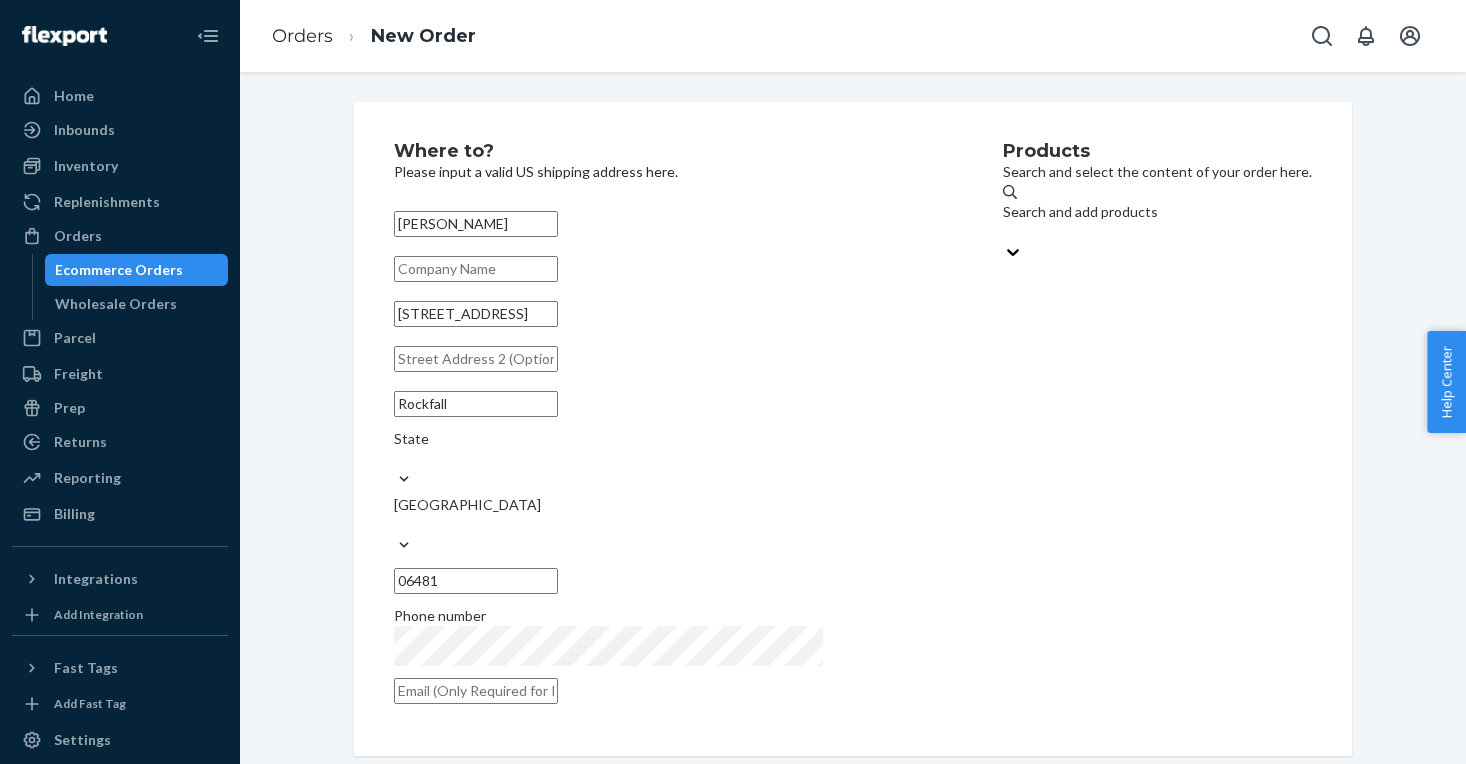 type on "06481" 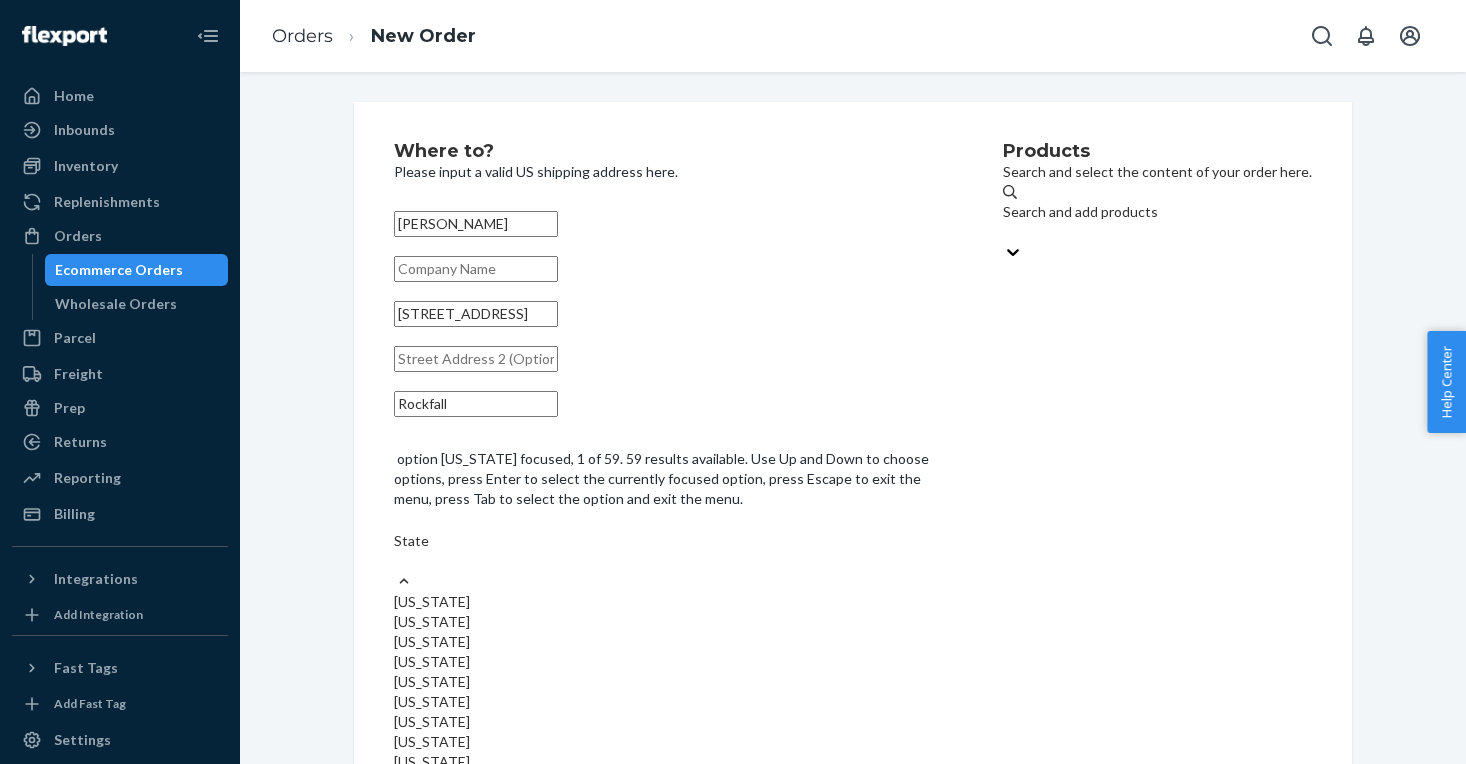 click on "State" at bounding box center [668, 551] 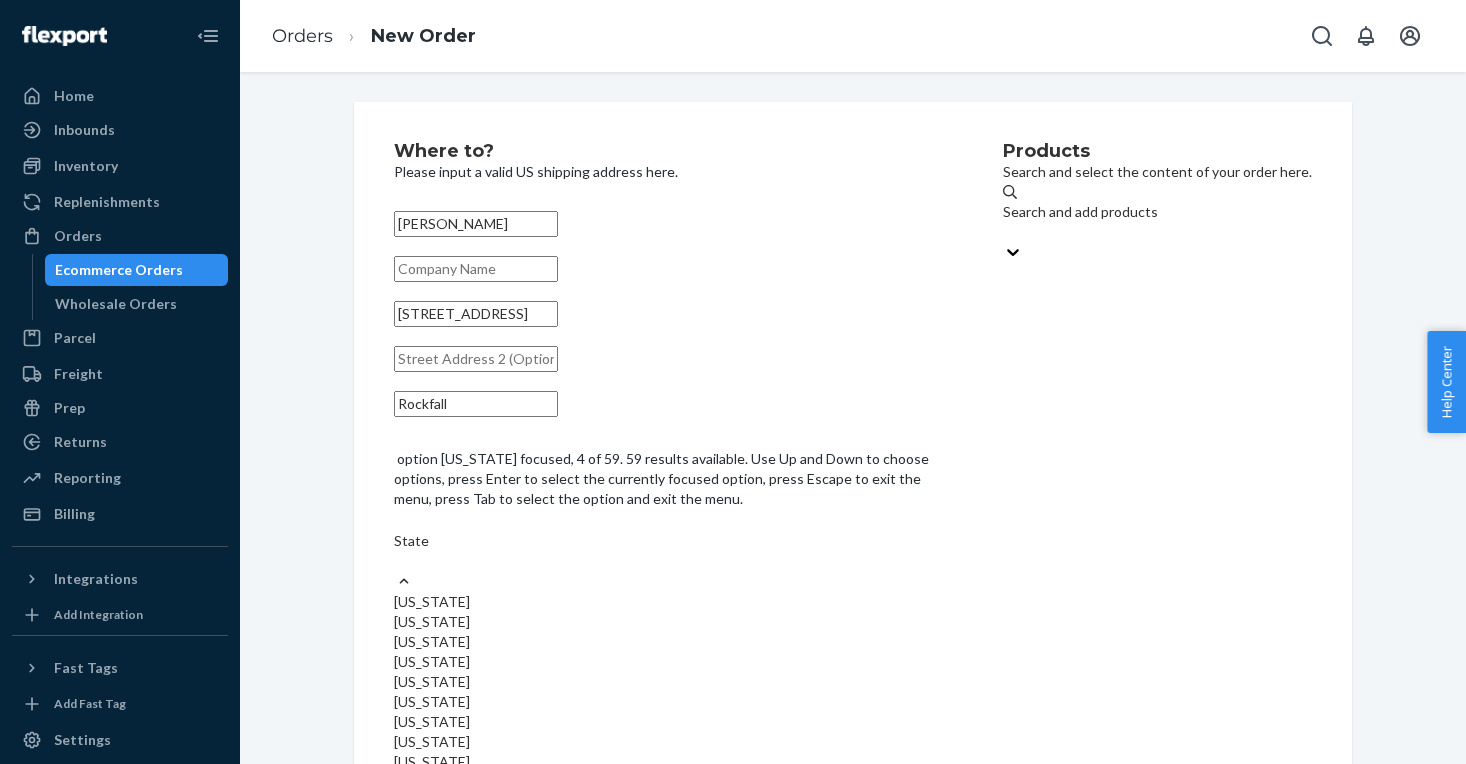 scroll, scrollTop: 132, scrollLeft: 0, axis: vertical 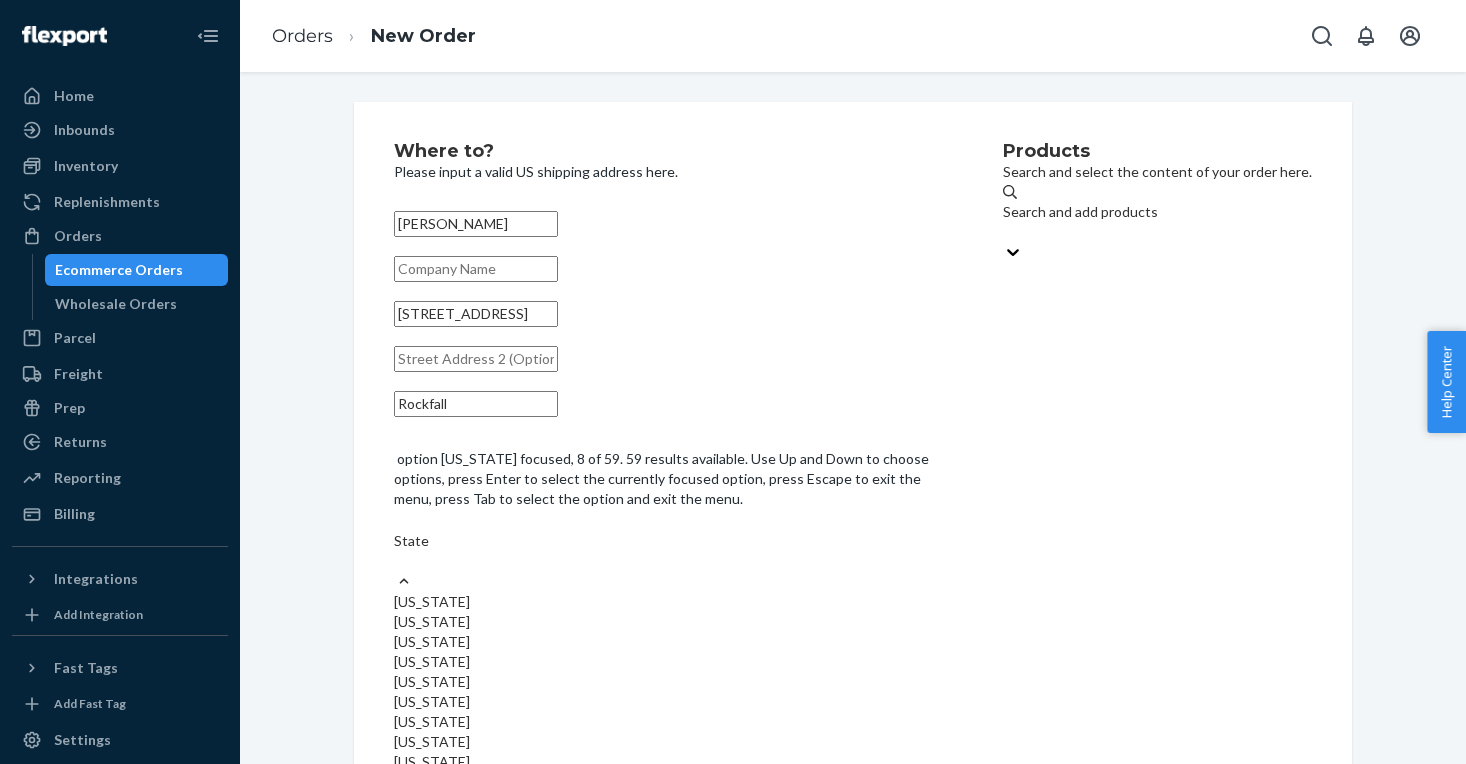 click on "[US_STATE]" at bounding box center [668, 742] 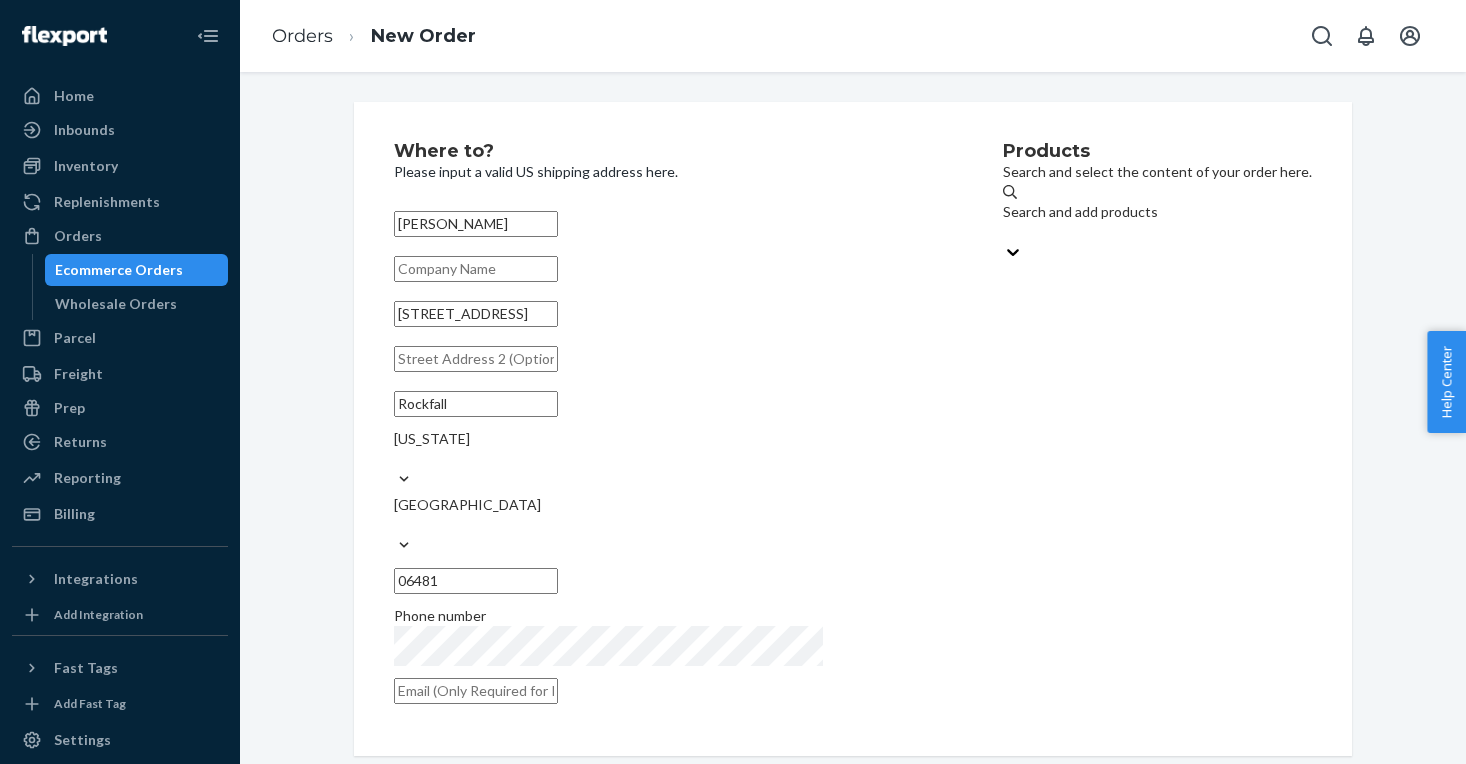click on "Products Search and select the content of your order here. Search and add products" at bounding box center [1157, 429] 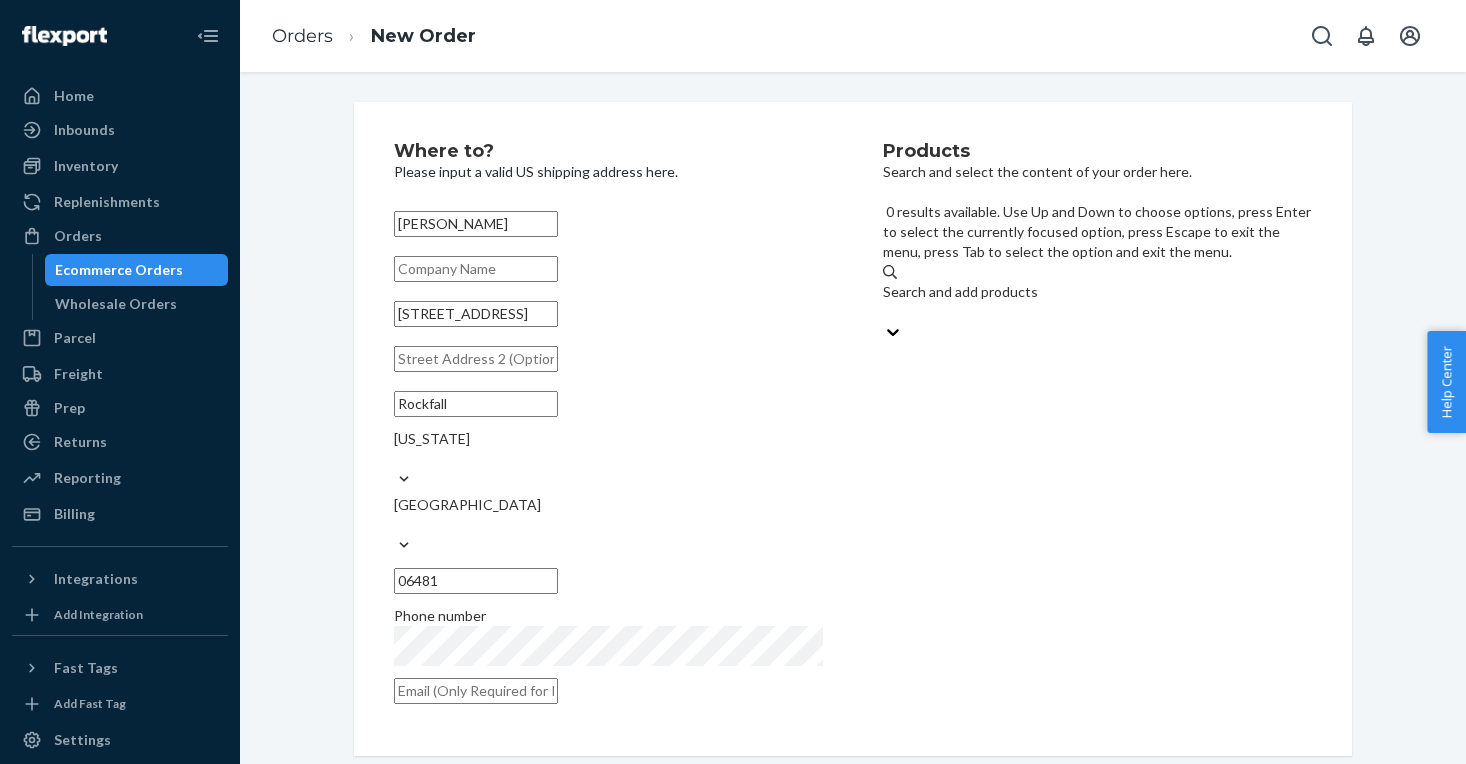 click on "Search and add products" at bounding box center [1097, 292] 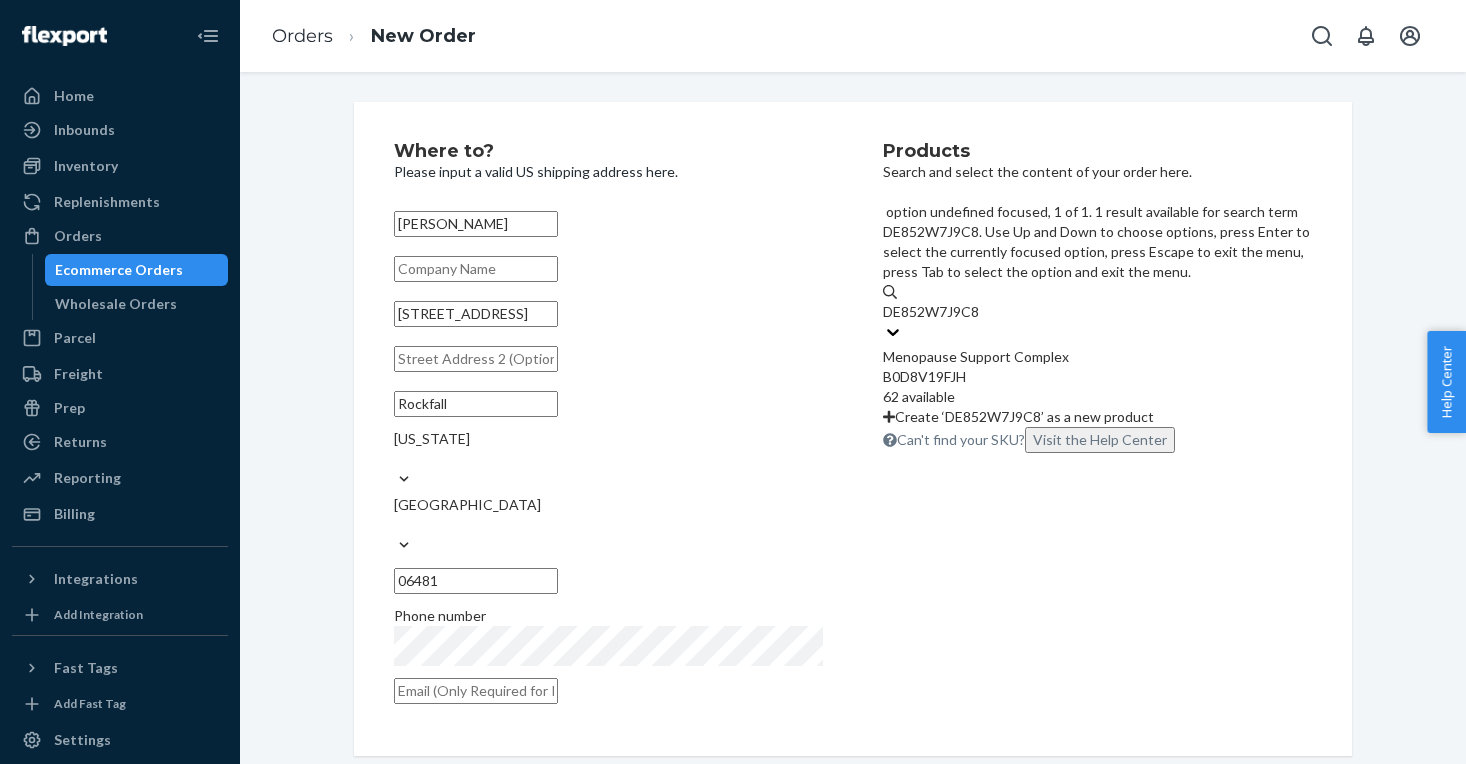 click on "B0D8V19FJH" at bounding box center (1097, 377) 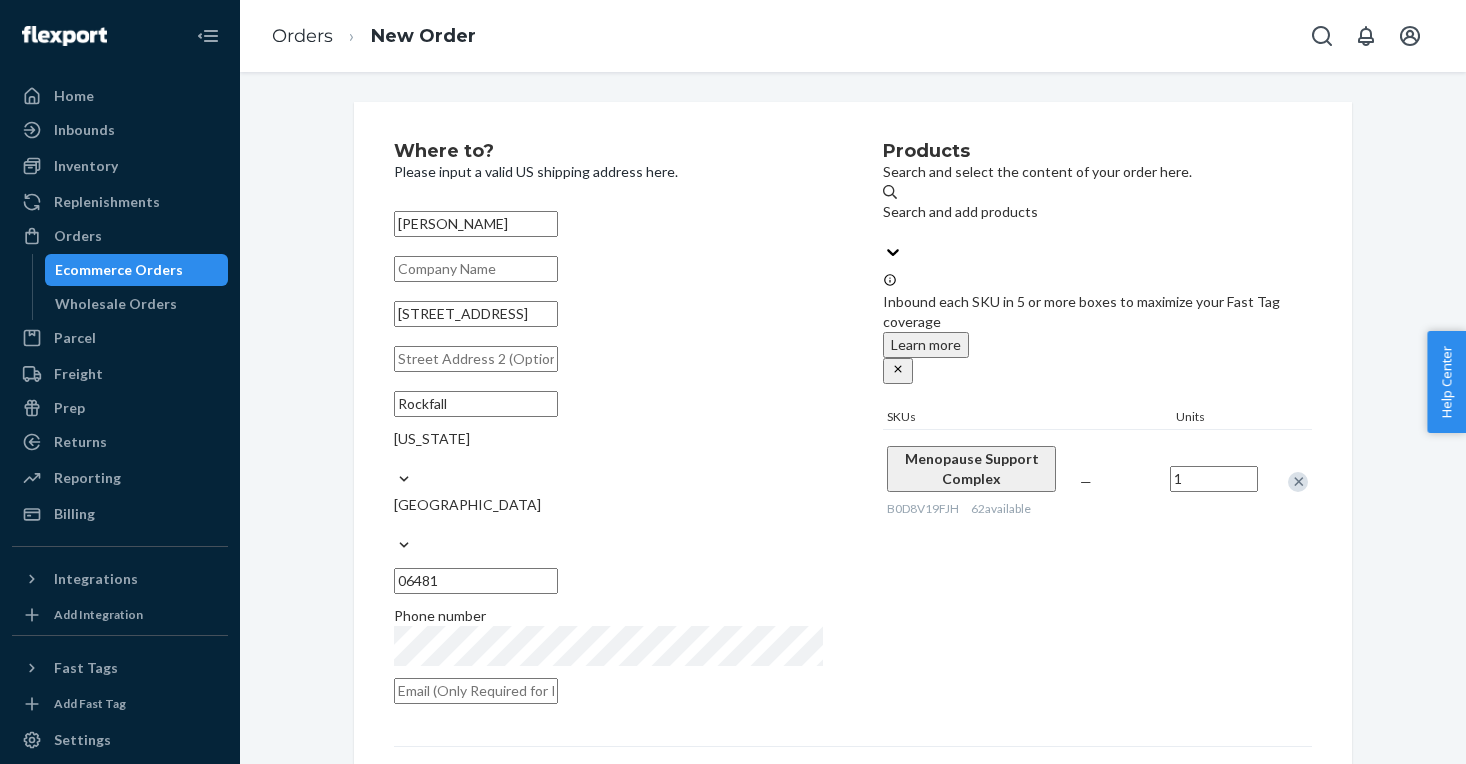 drag, startPoint x: 1216, startPoint y: 419, endPoint x: 1144, endPoint y: 416, distance: 72.06247 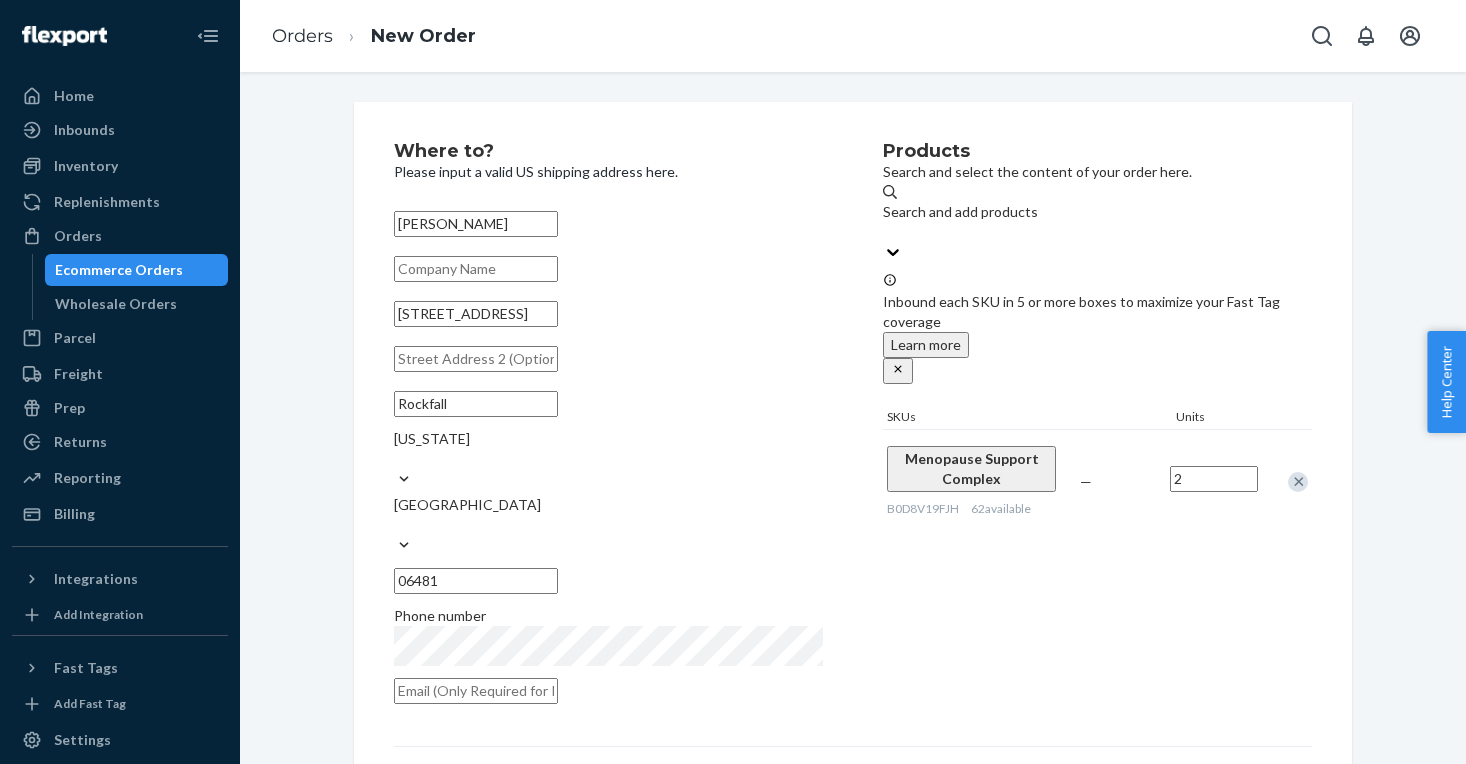 type on "2" 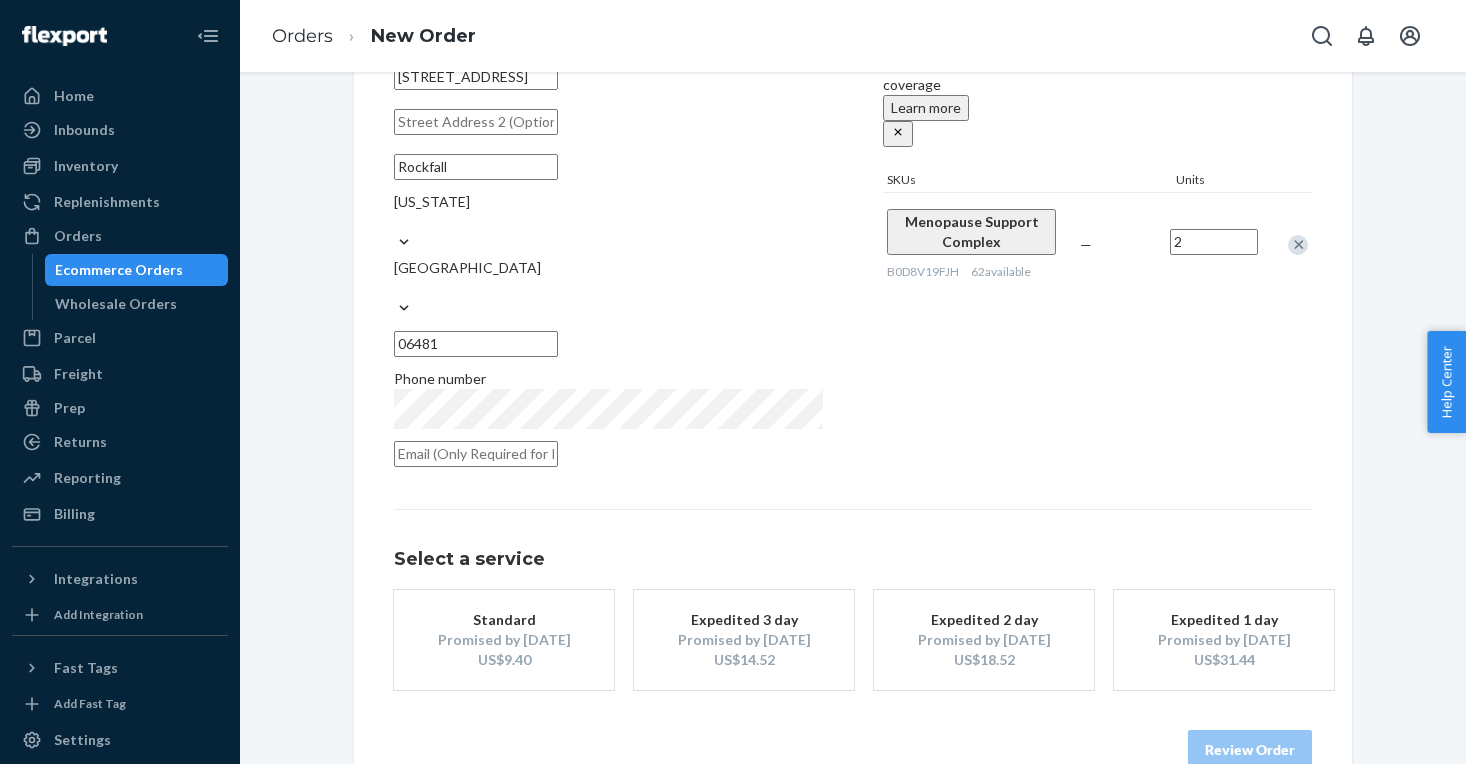 scroll, scrollTop: 247, scrollLeft: 0, axis: vertical 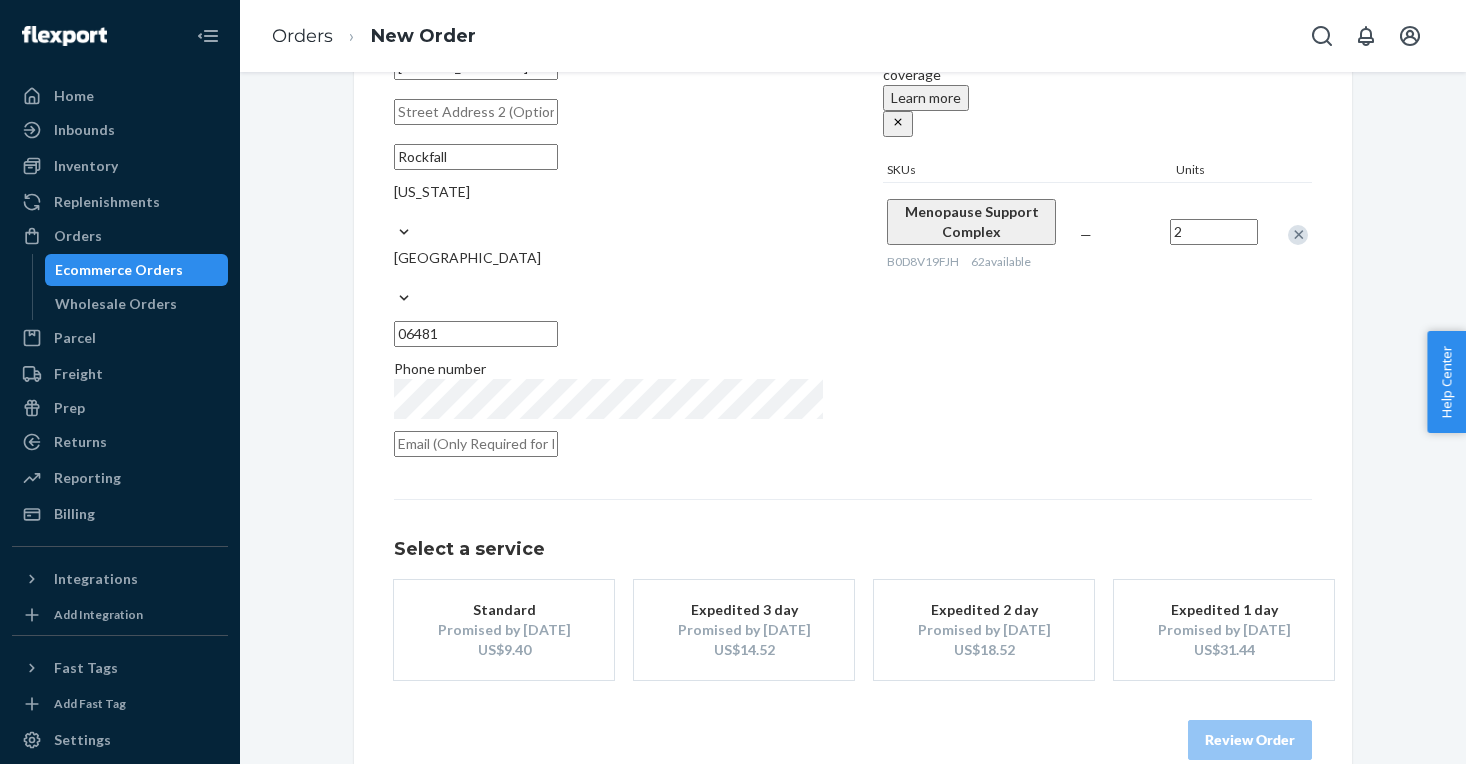 click on "Promised by [DATE]" at bounding box center [504, 630] 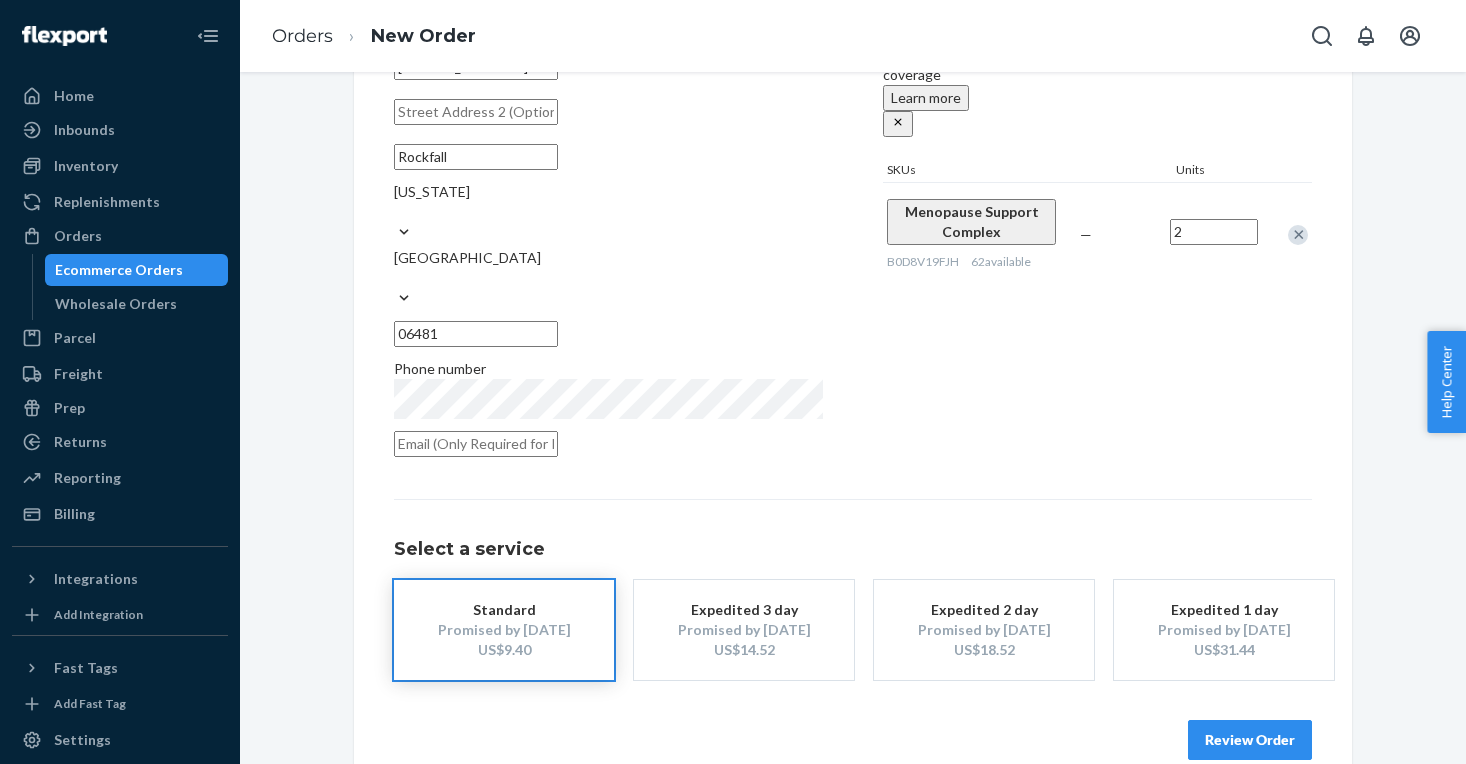 click on "Review Order" at bounding box center [1250, 740] 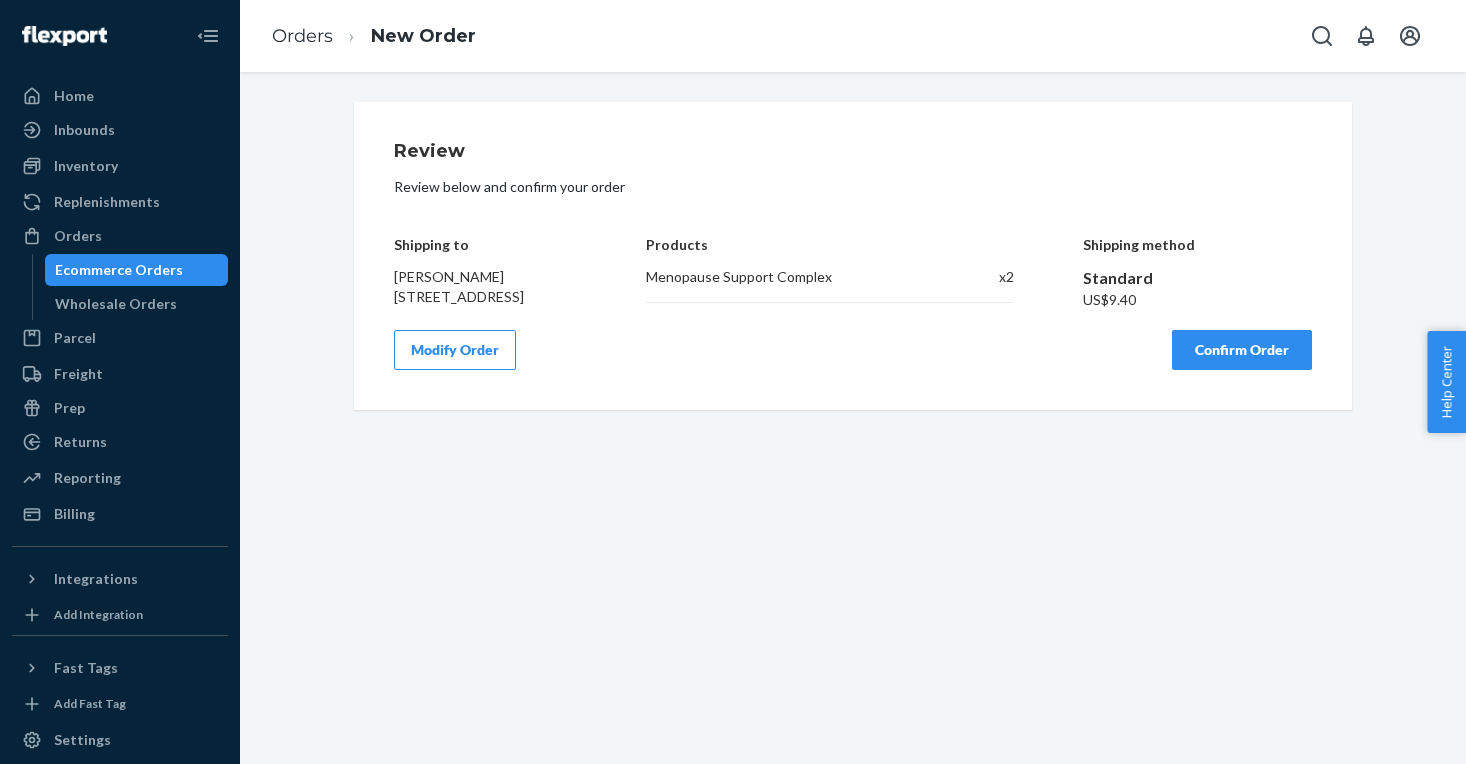scroll, scrollTop: 0, scrollLeft: 0, axis: both 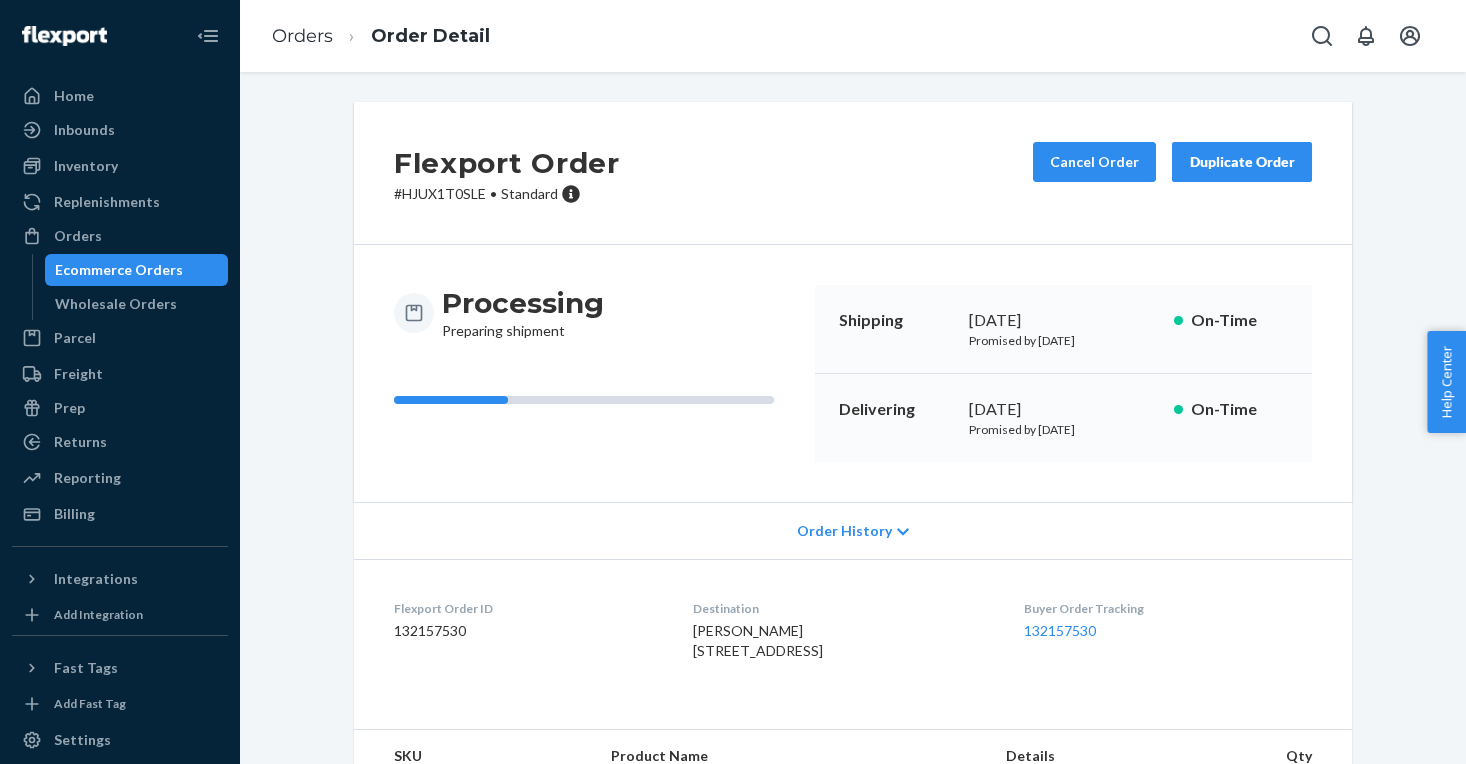 click on "Ecommerce Orders" at bounding box center [119, 270] 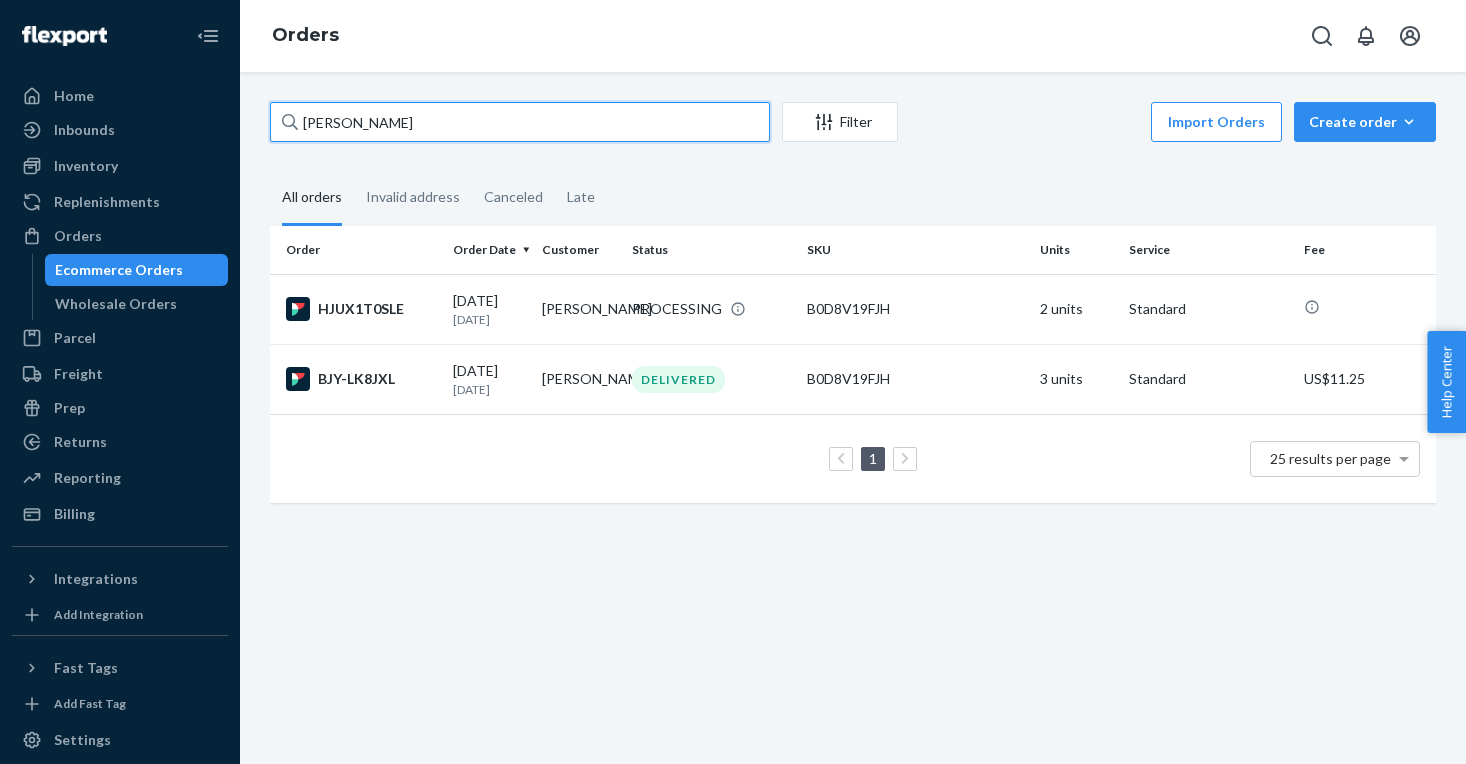 drag, startPoint x: 459, startPoint y: 126, endPoint x: 258, endPoint y: 109, distance: 201.71762 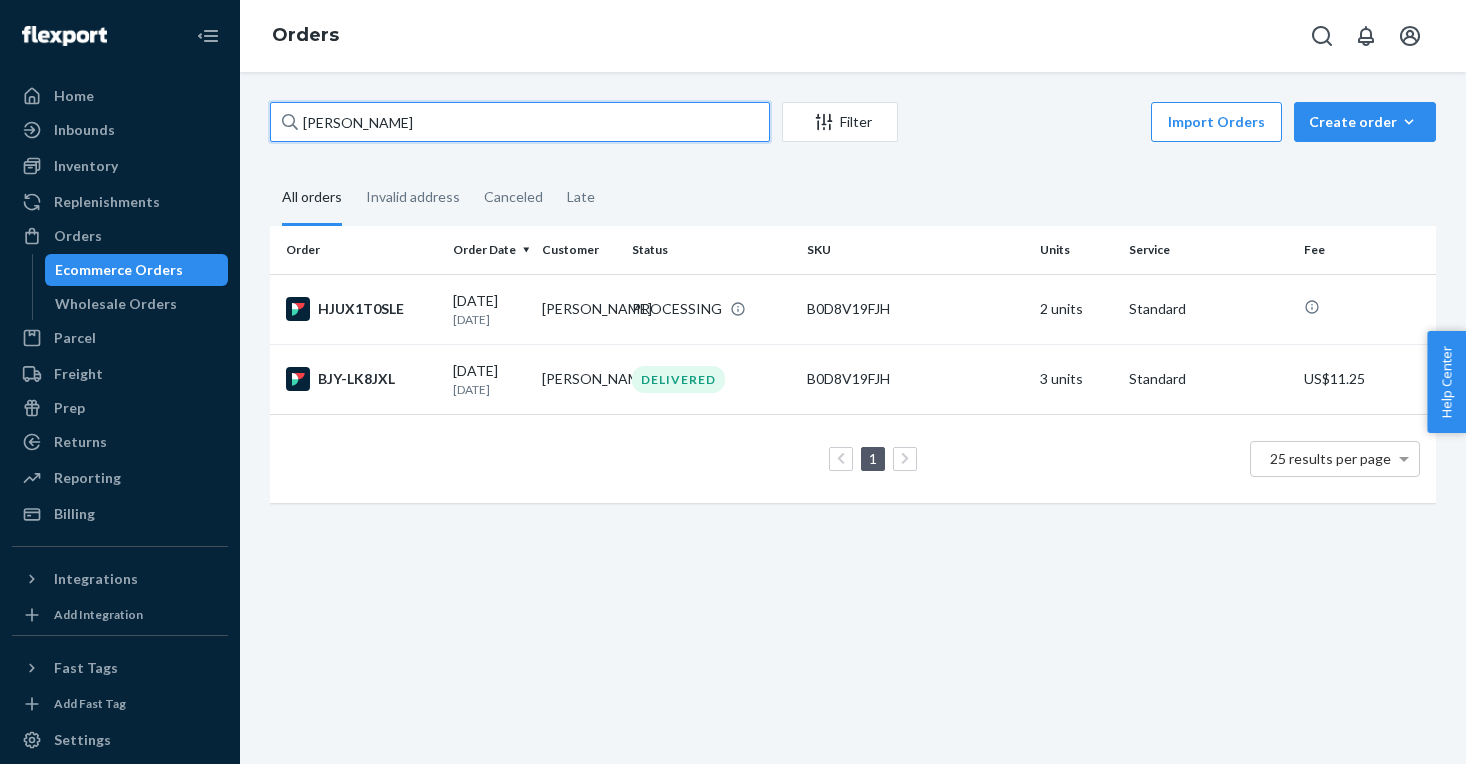 click on "[PERSON_NAME]" at bounding box center (520, 122) 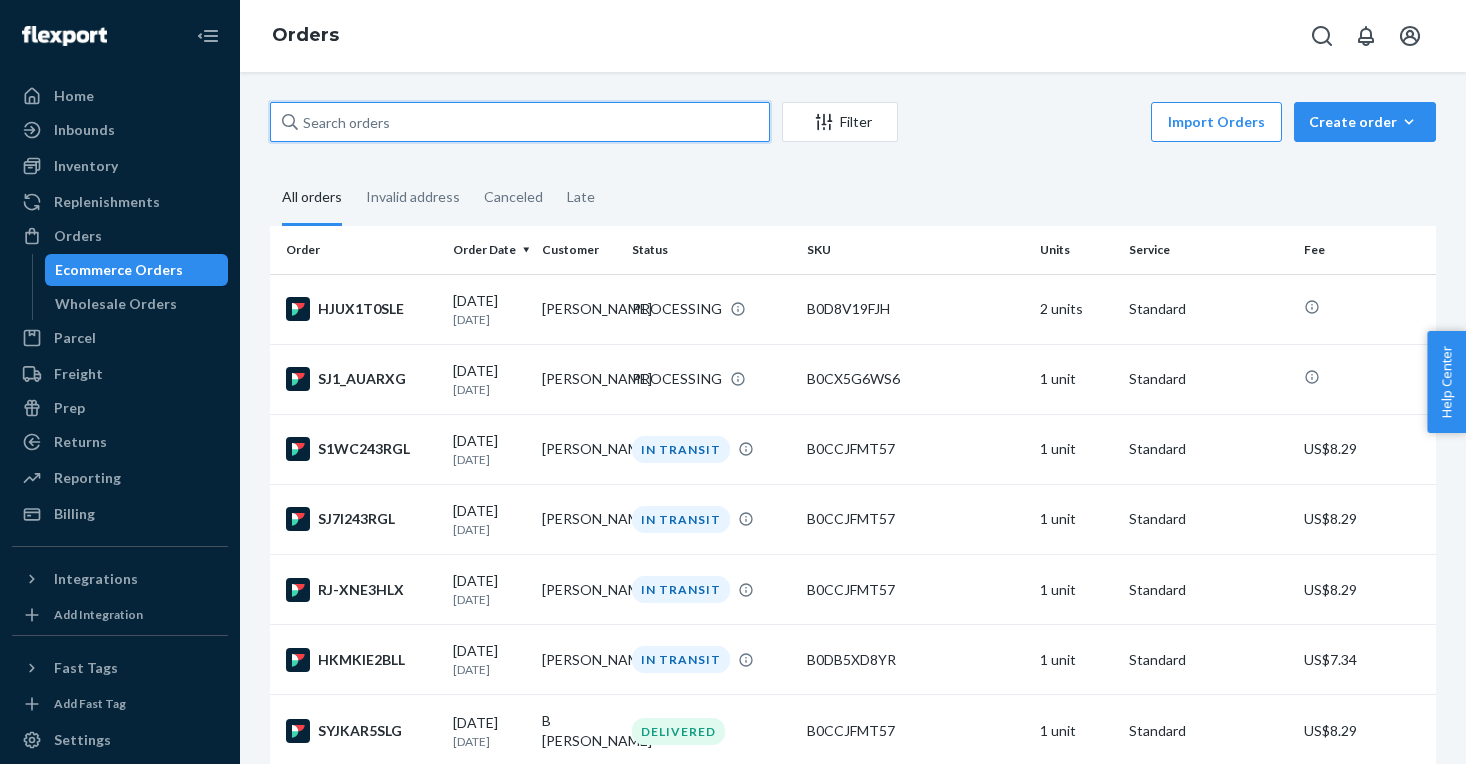 type 